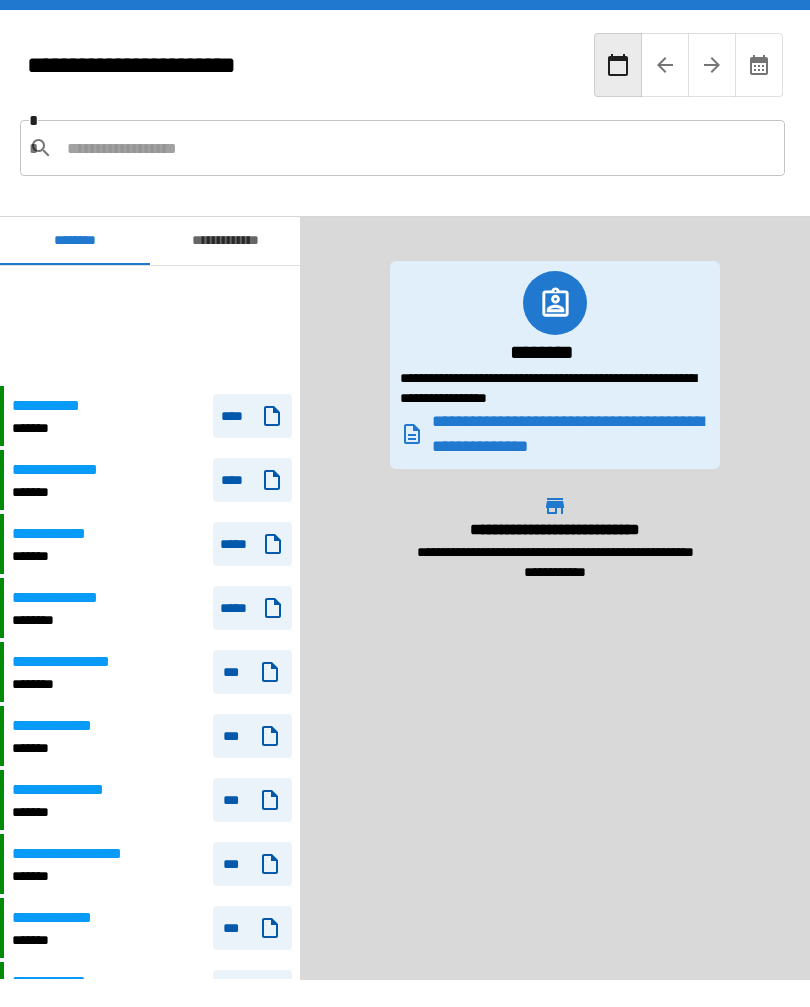 scroll, scrollTop: 0, scrollLeft: 0, axis: both 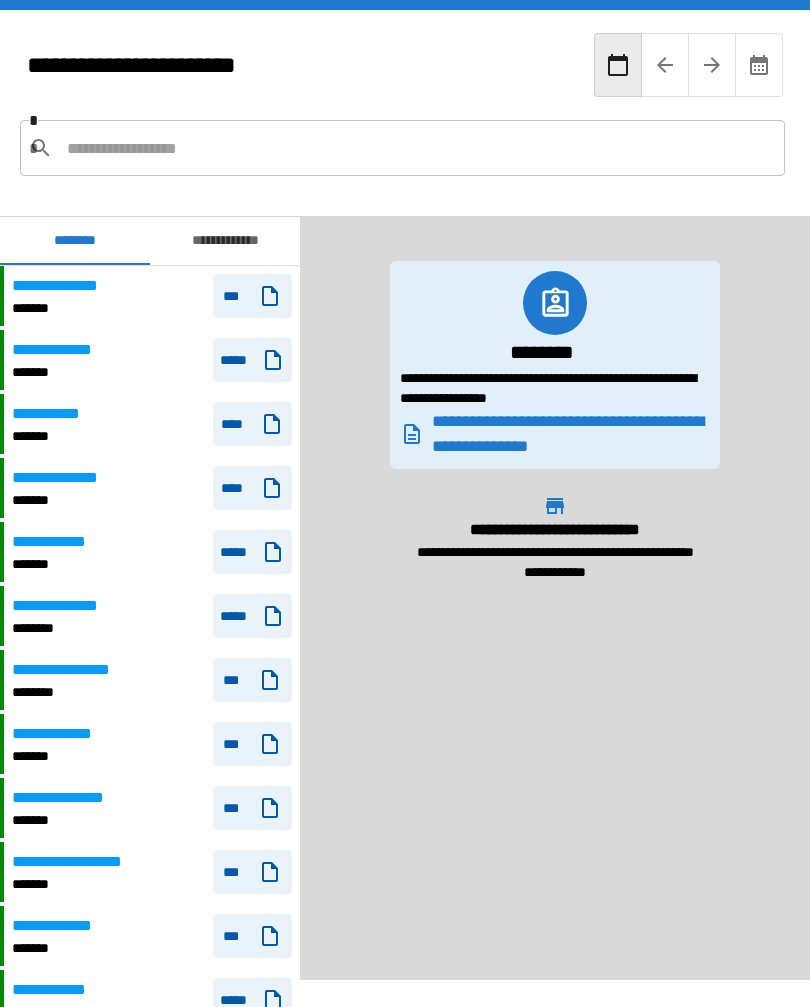 click on "***" at bounding box center (252, 296) 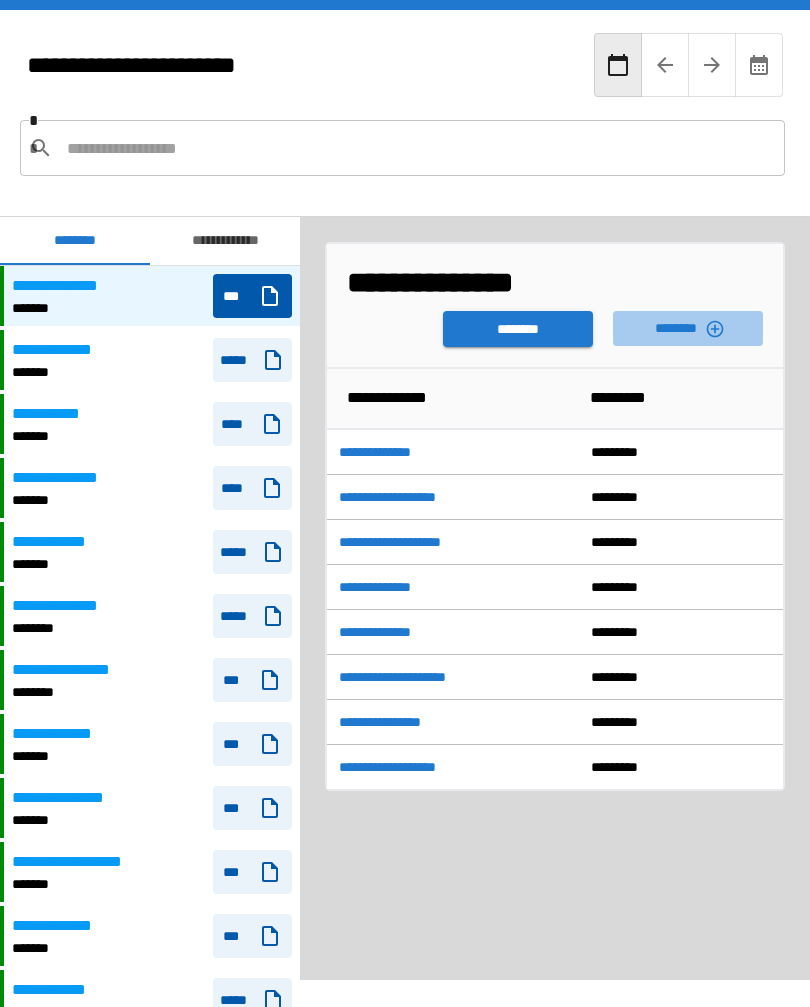 click on "********" at bounding box center (688, 328) 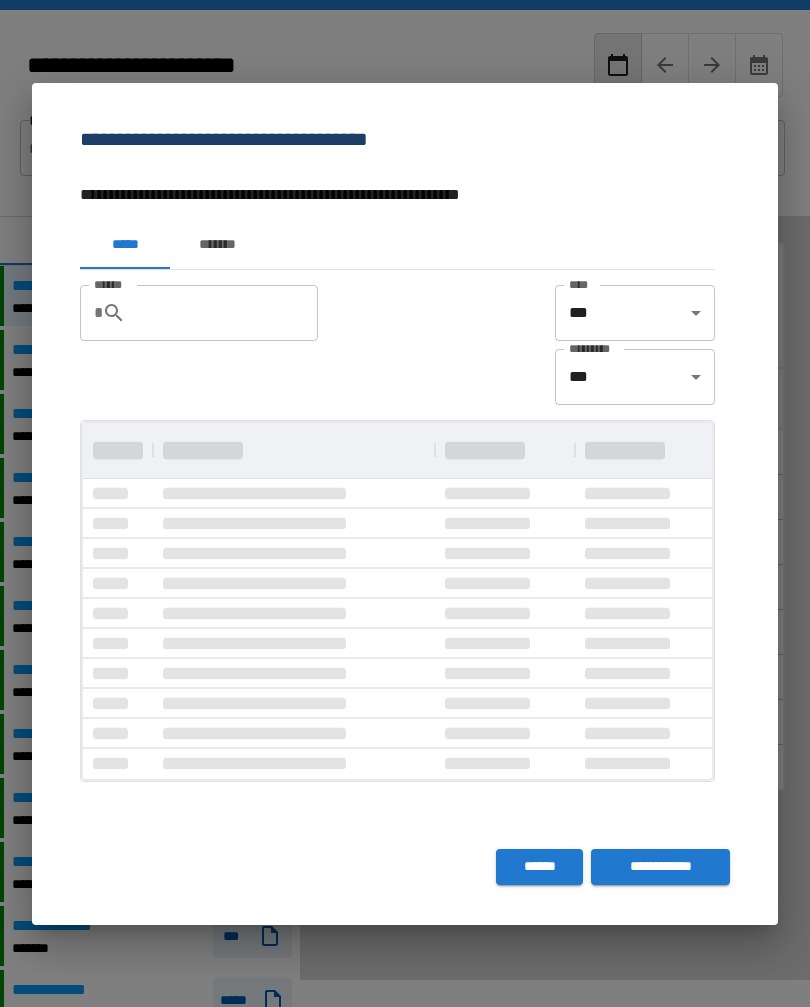 scroll, scrollTop: 0, scrollLeft: 0, axis: both 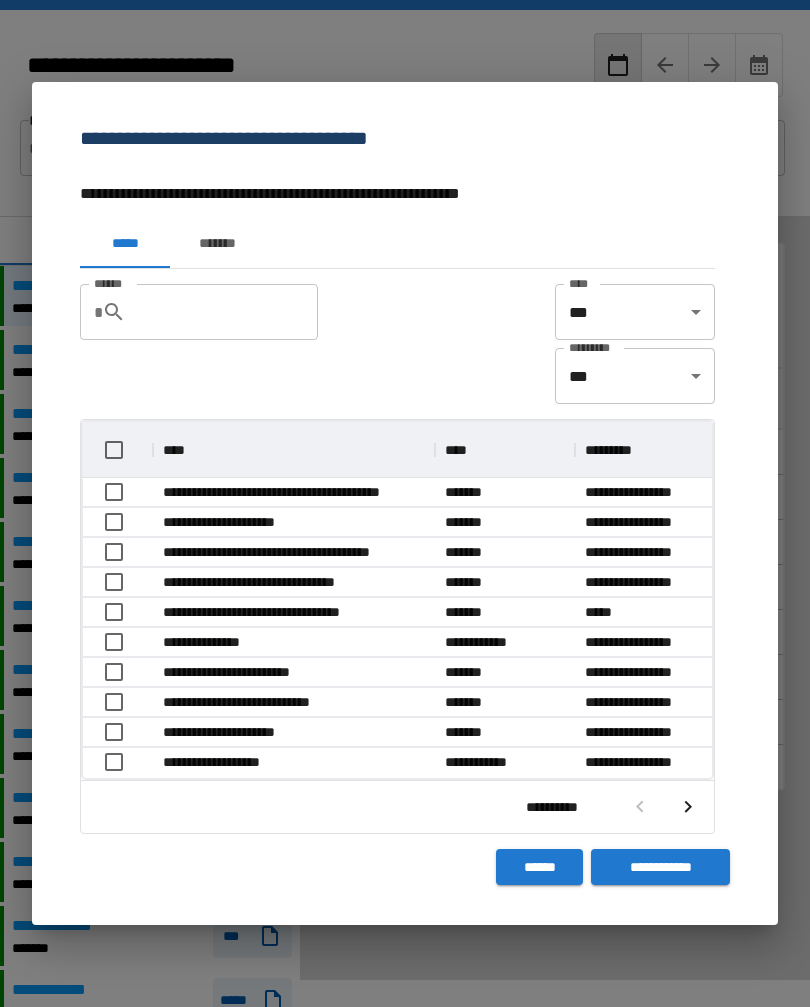 click on "******" at bounding box center (230, 312) 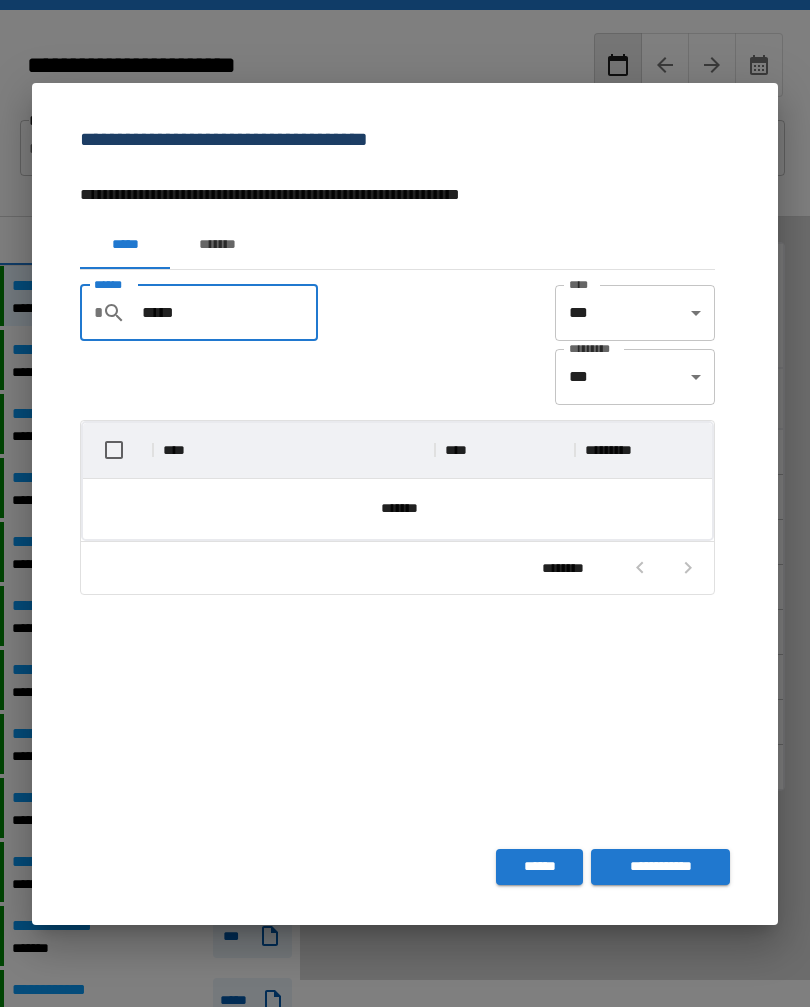 scroll, scrollTop: 86, scrollLeft: 629, axis: both 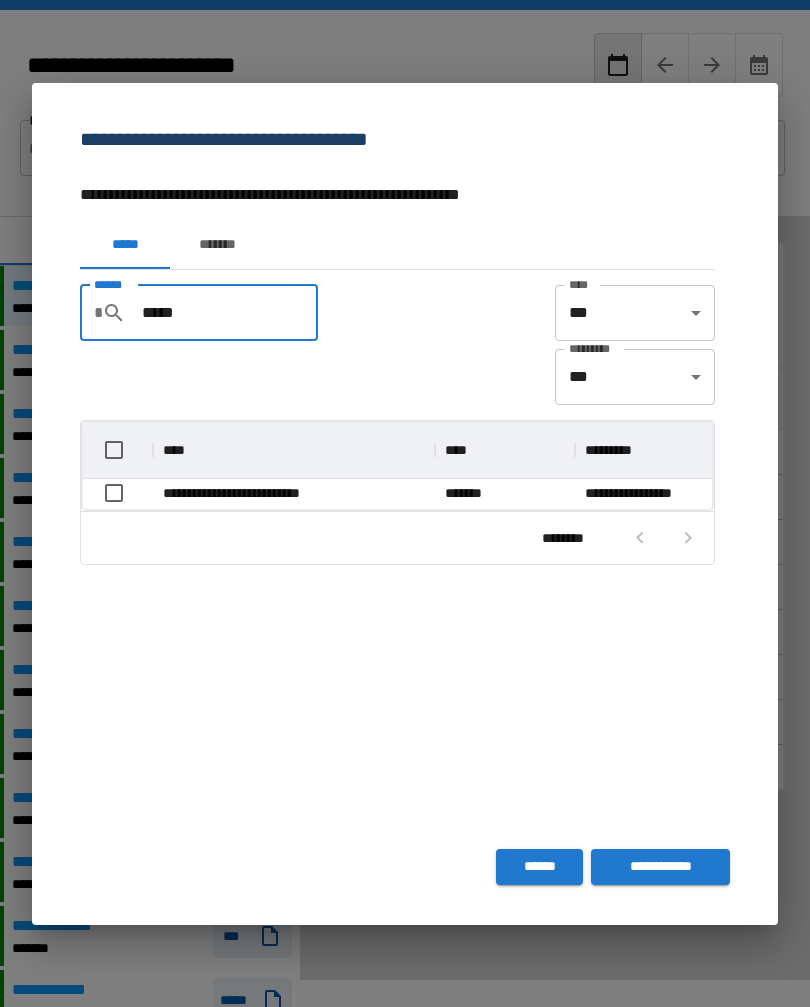 type on "*****" 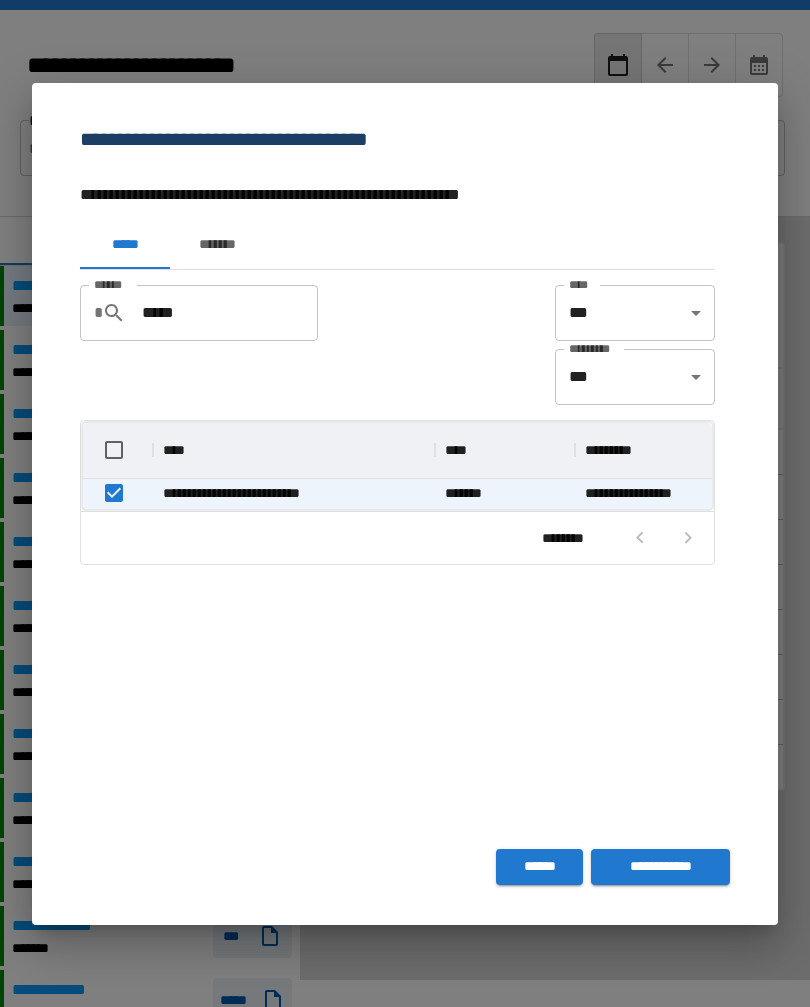 click on "**********" at bounding box center (660, 867) 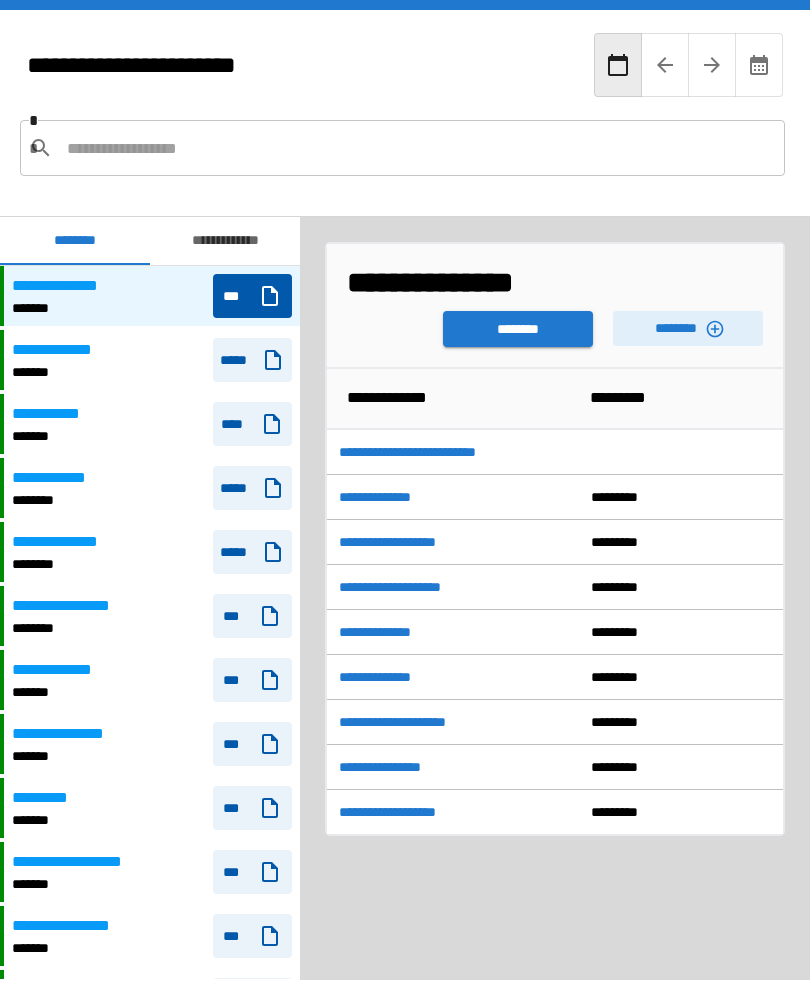 scroll, scrollTop: 18, scrollLeft: 0, axis: vertical 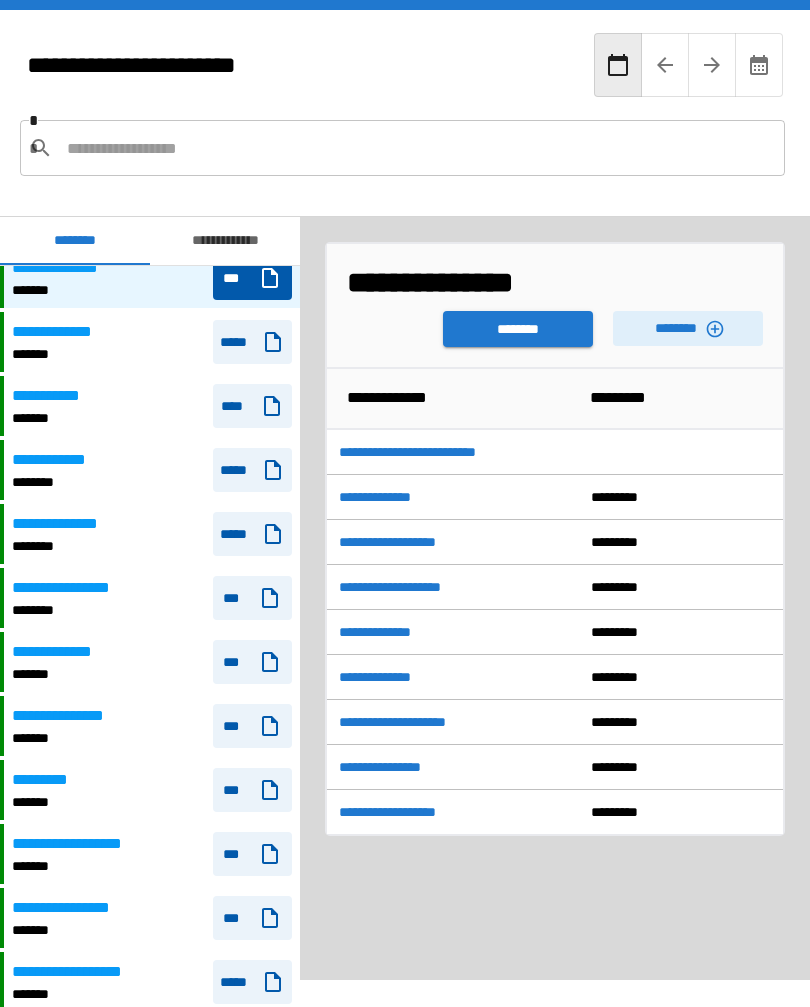 click on "**********" at bounding box center (431, 452) 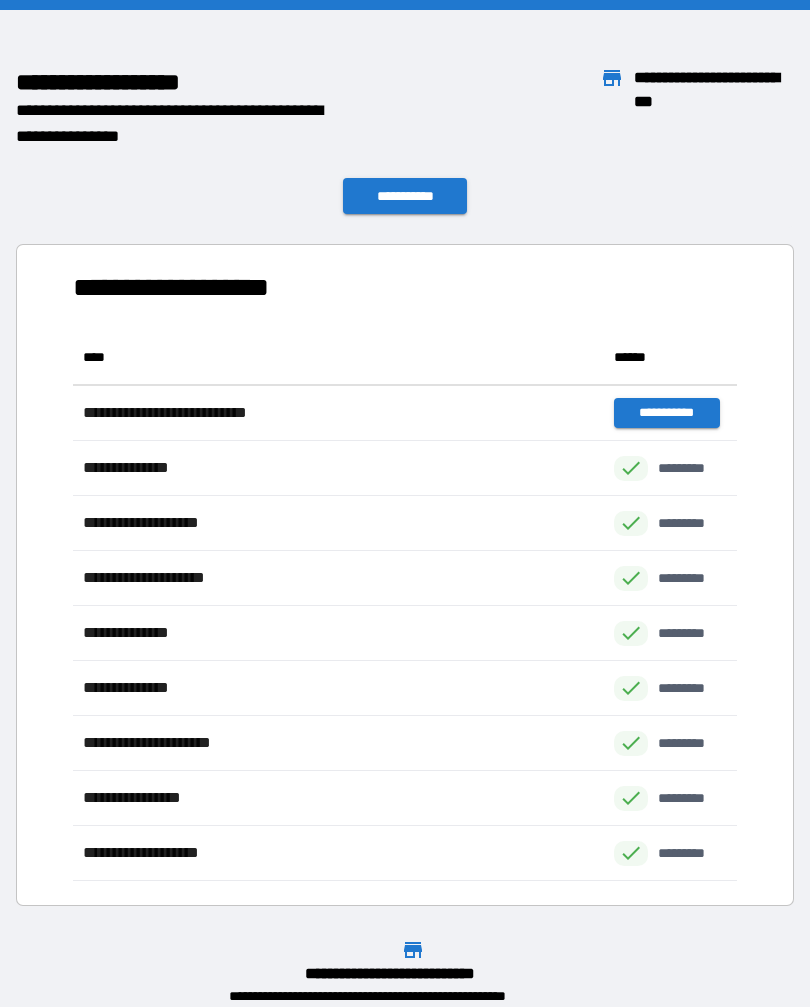 scroll, scrollTop: 551, scrollLeft: 664, axis: both 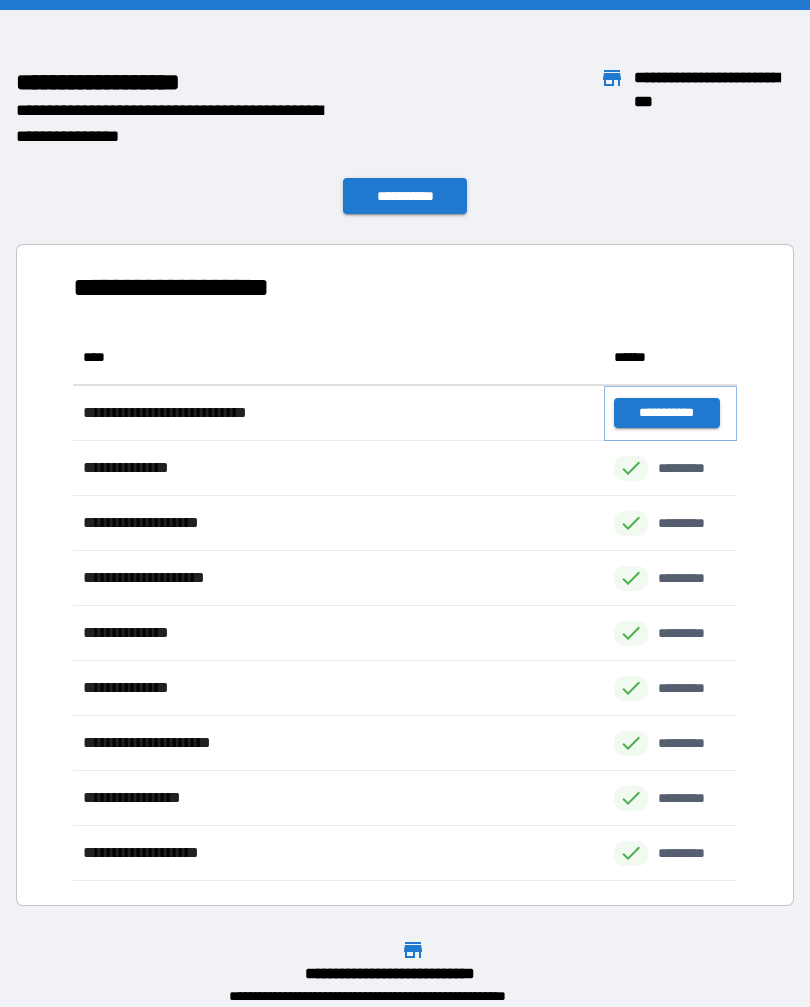 click on "**********" at bounding box center [666, 413] 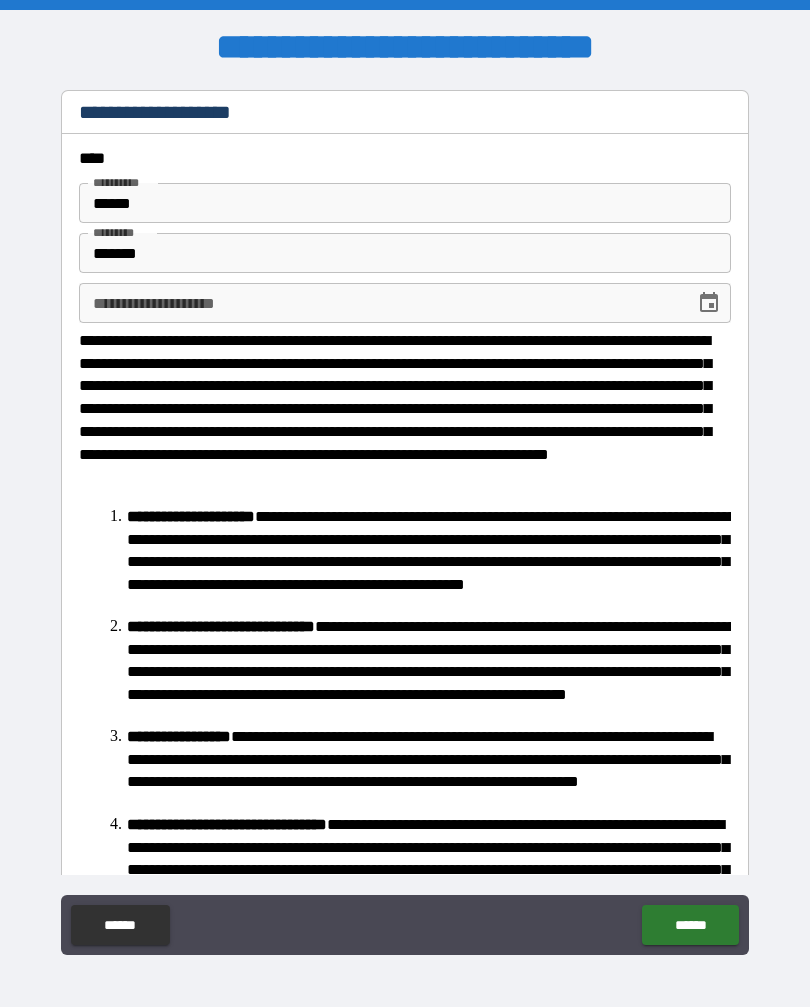 click 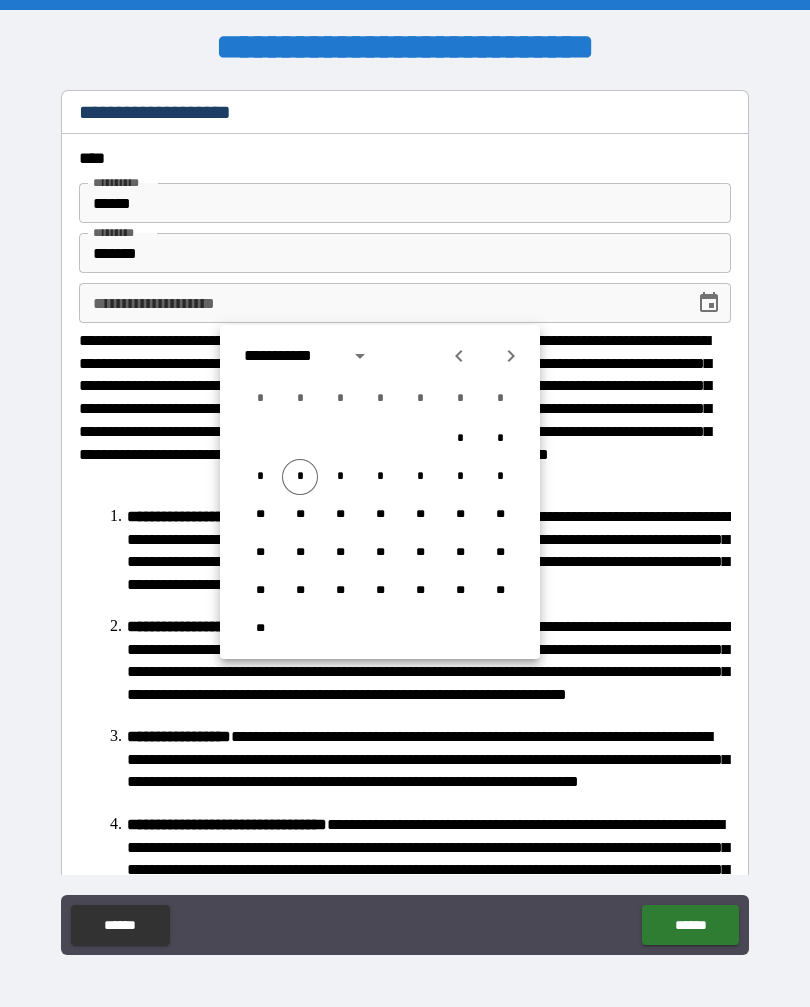 click on "*" at bounding box center (300, 477) 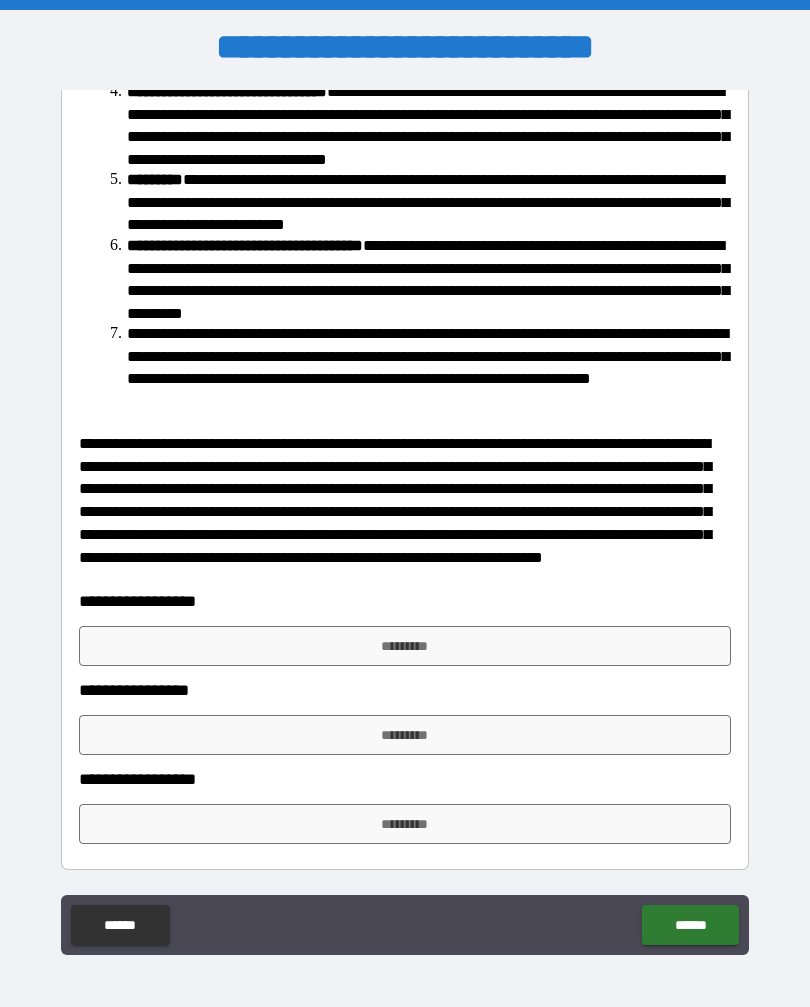 scroll, scrollTop: 733, scrollLeft: 0, axis: vertical 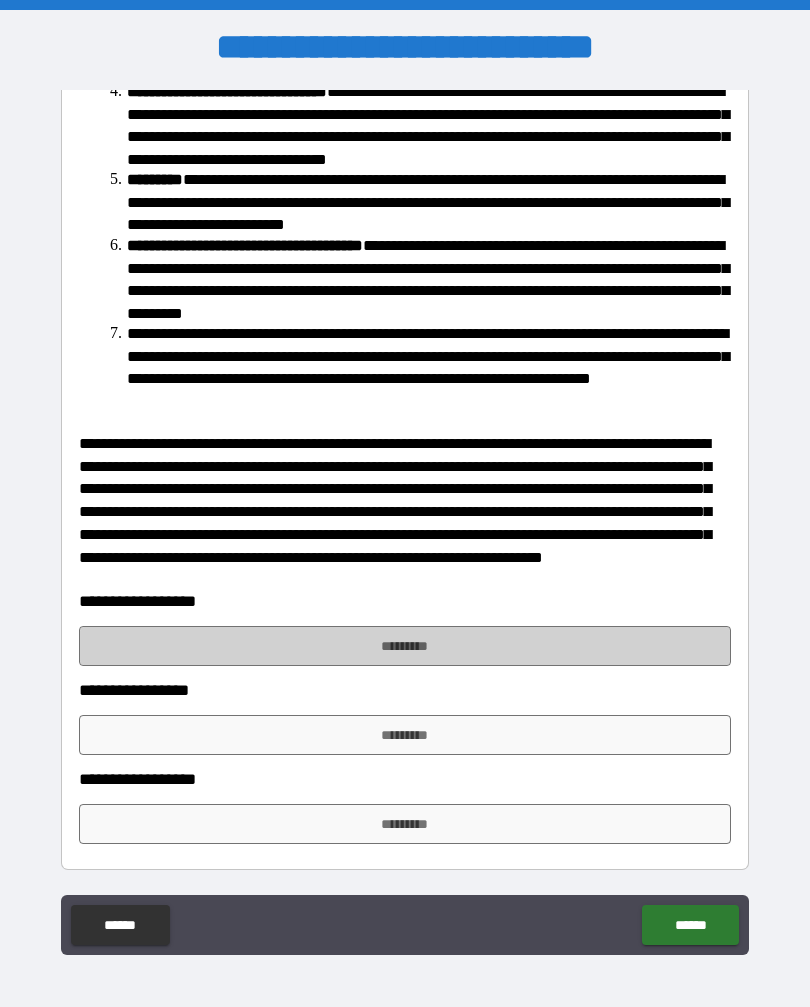 click on "*********" at bounding box center (405, 646) 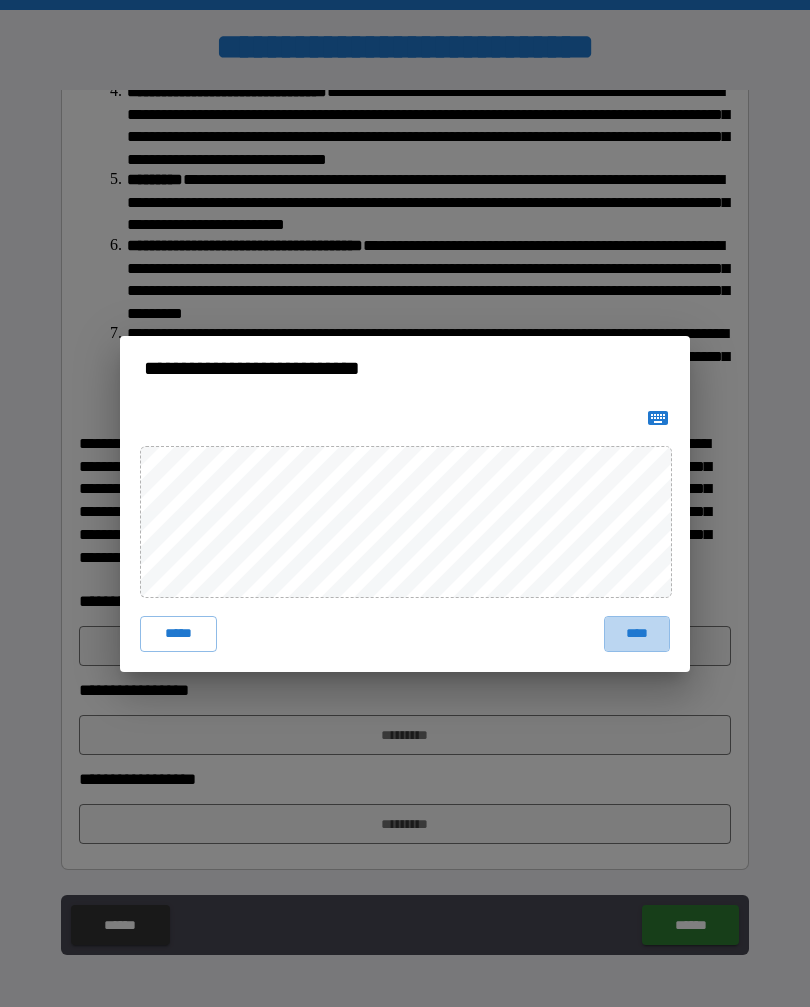 click on "****" at bounding box center (637, 634) 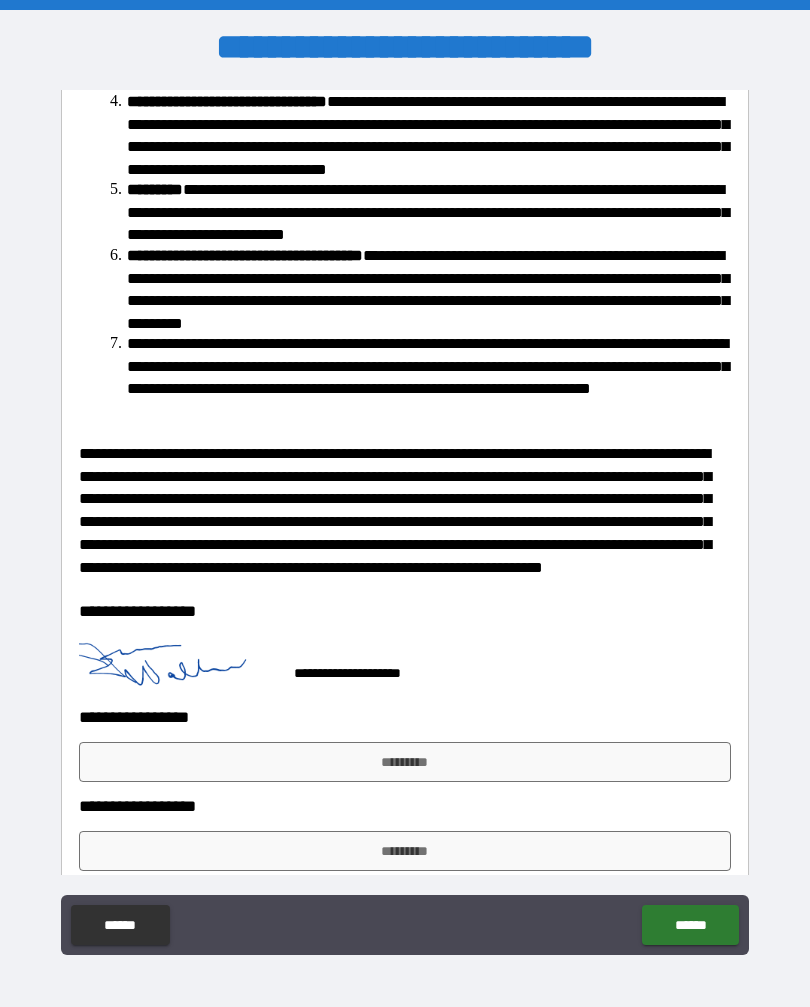 click on "******" at bounding box center [690, 925] 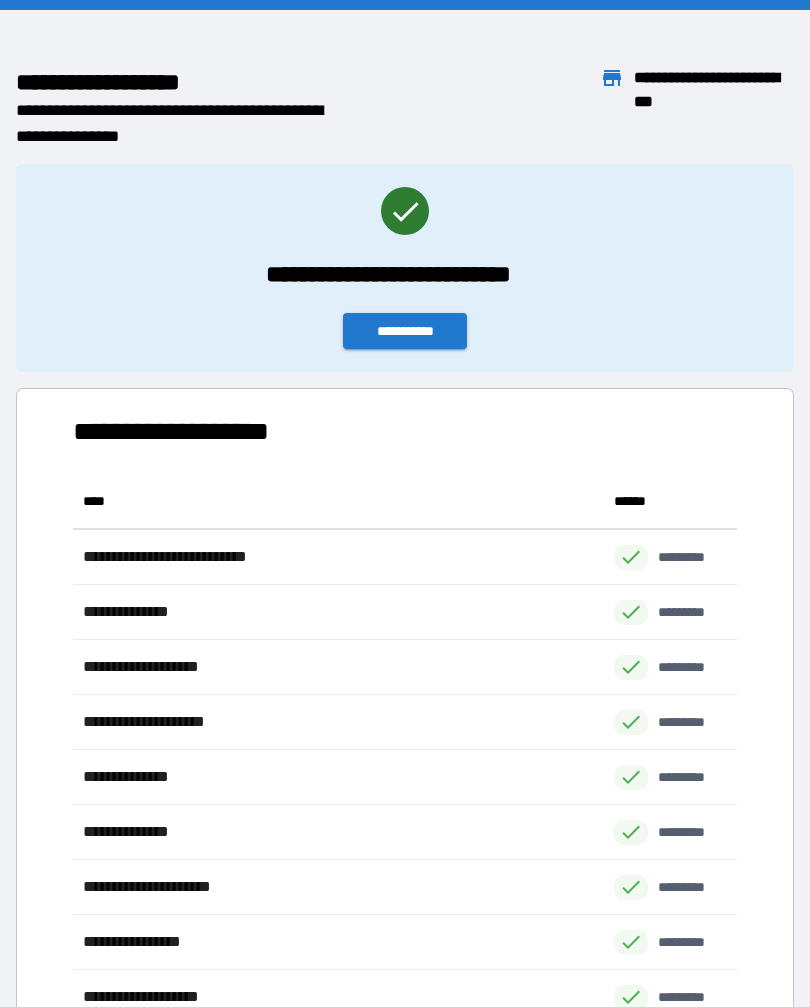 scroll, scrollTop: 1, scrollLeft: 1, axis: both 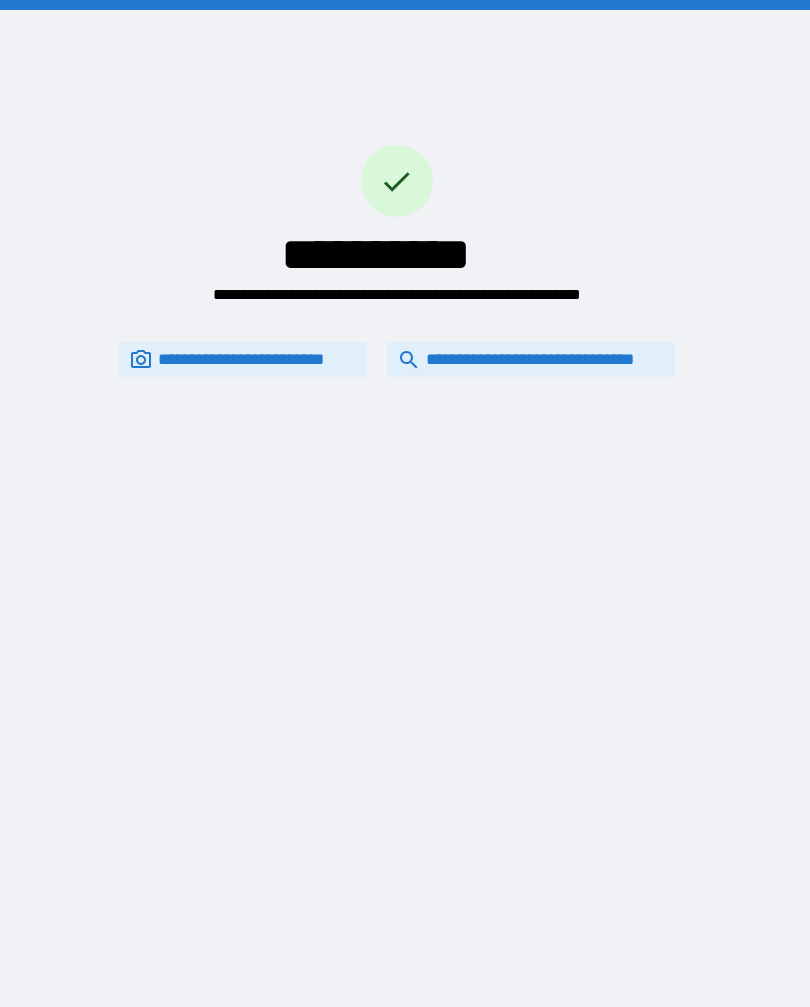 click on "**********" at bounding box center [531, 359] 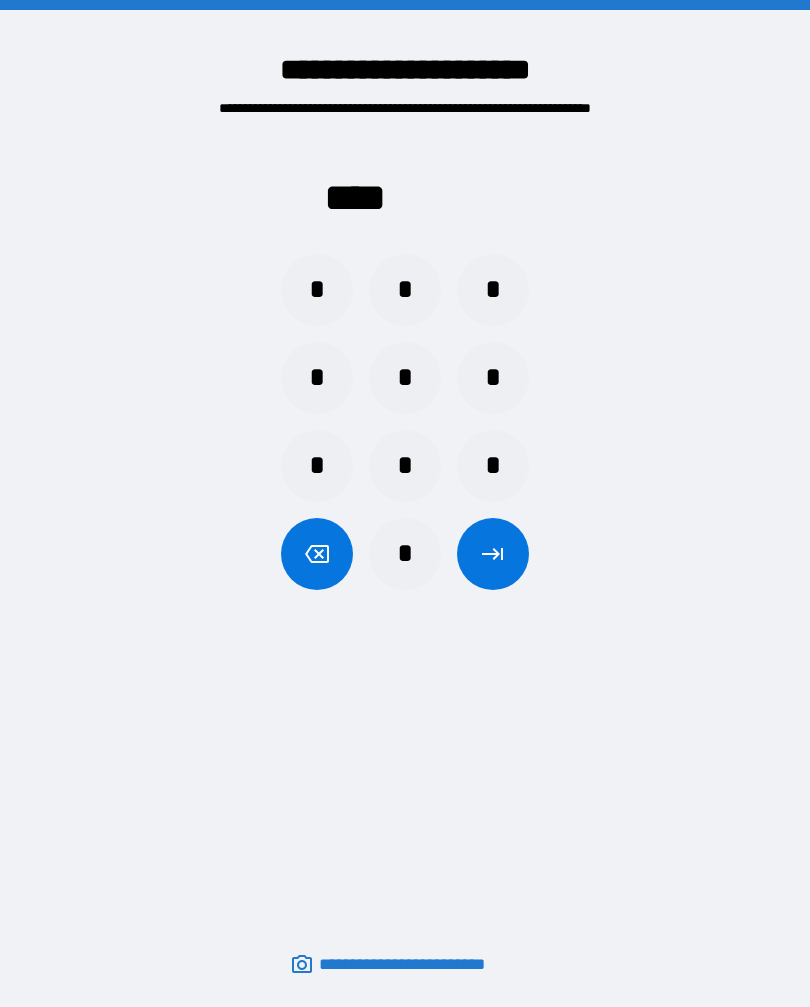 click on "*" at bounding box center (317, 290) 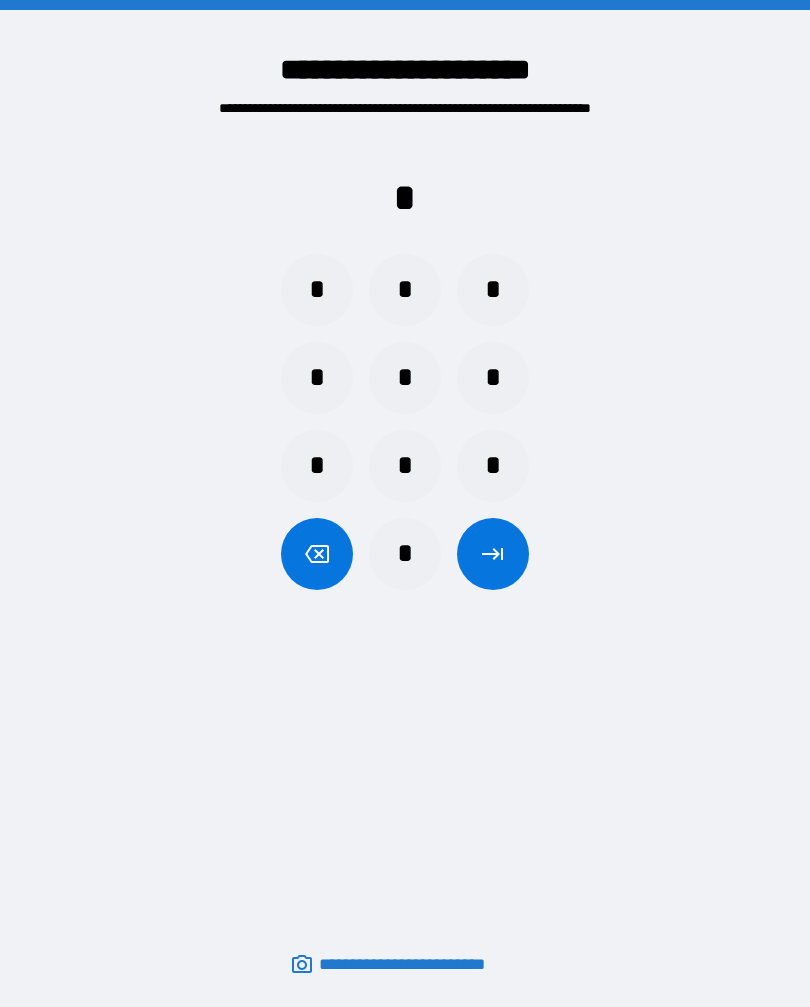 click on "*" at bounding box center [317, 378] 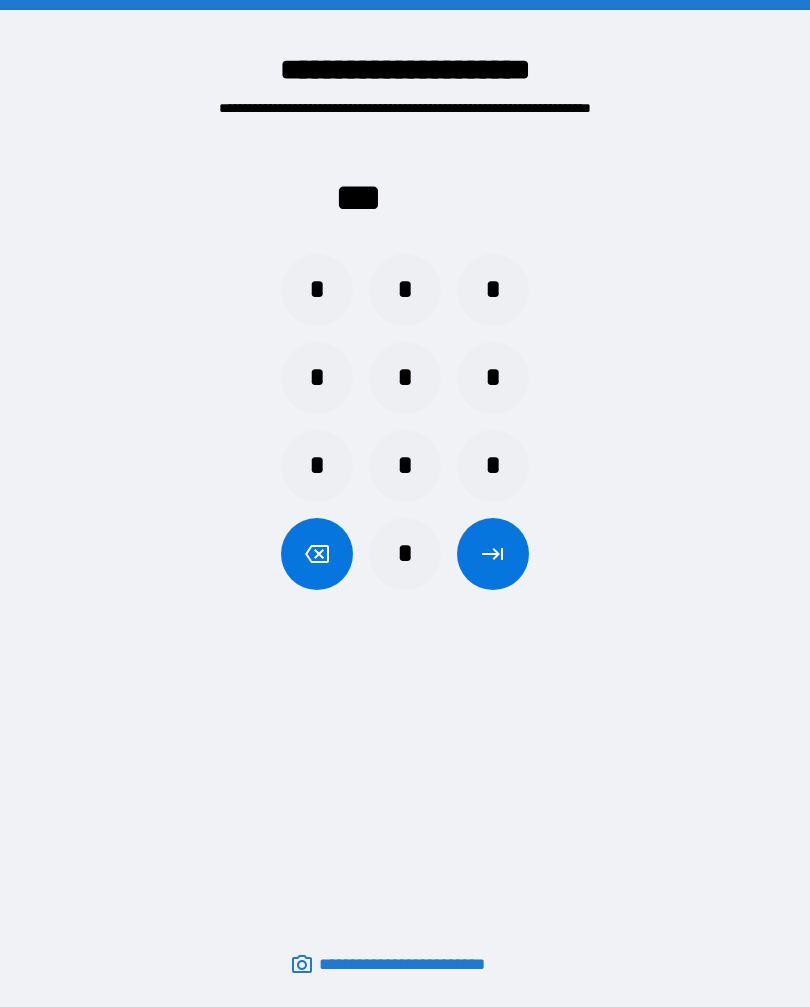 click on "*" at bounding box center [493, 378] 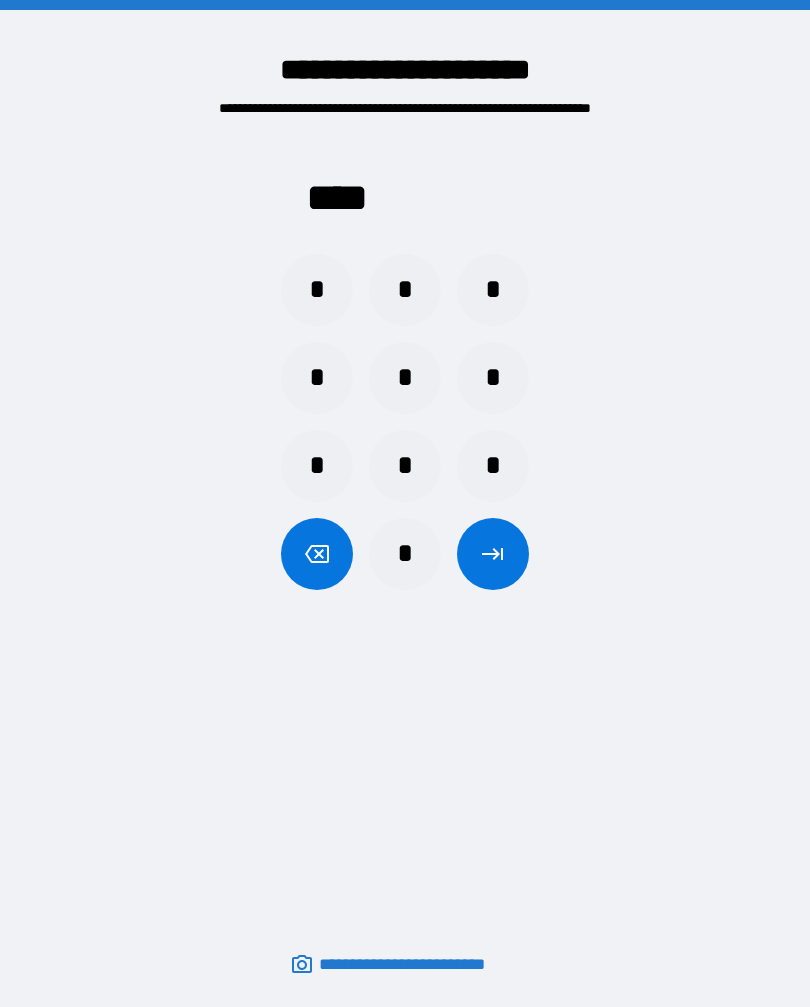 click at bounding box center [493, 554] 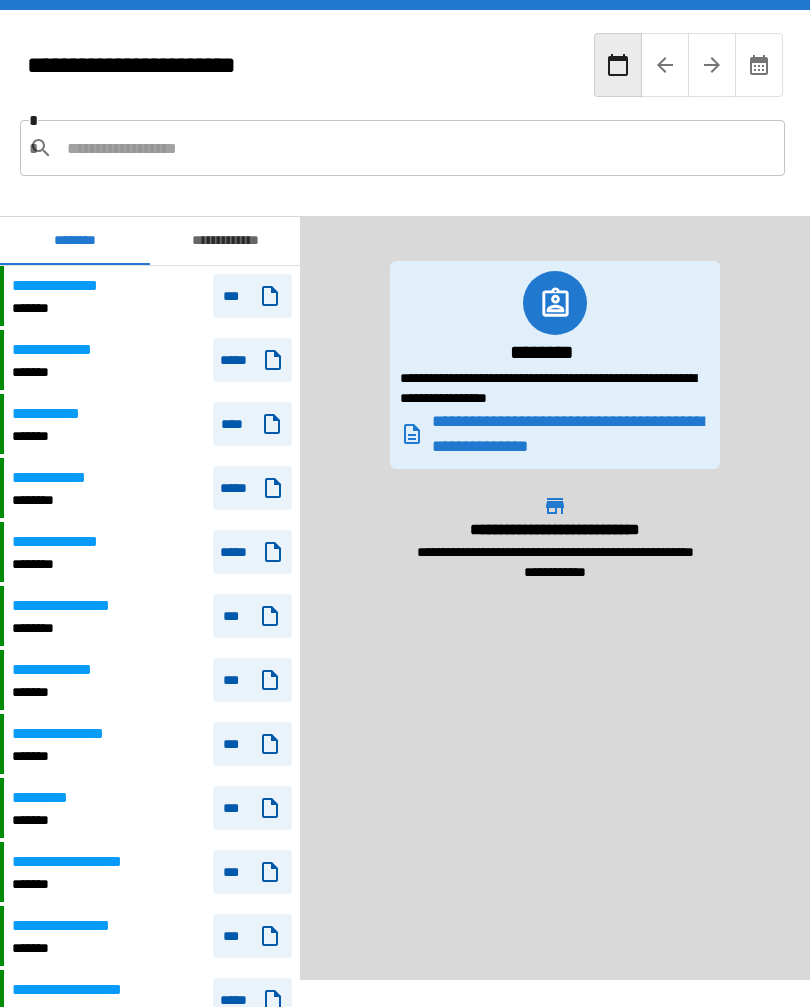 scroll, scrollTop: 0, scrollLeft: 0, axis: both 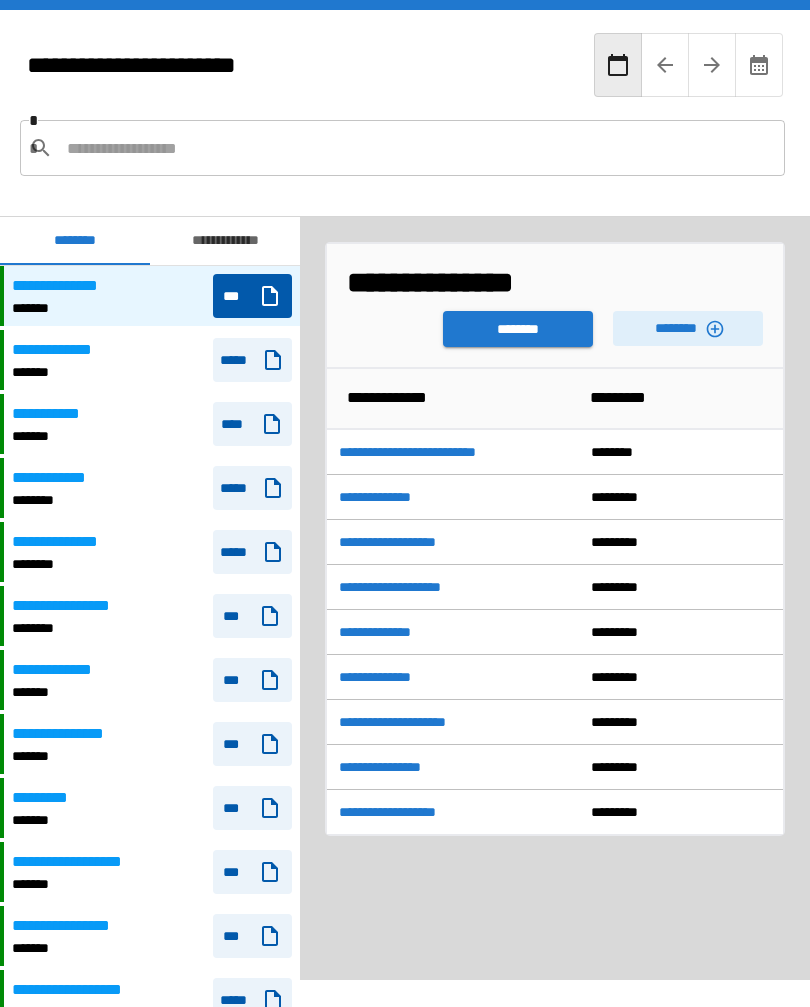 click on "********" at bounding box center (688, 328) 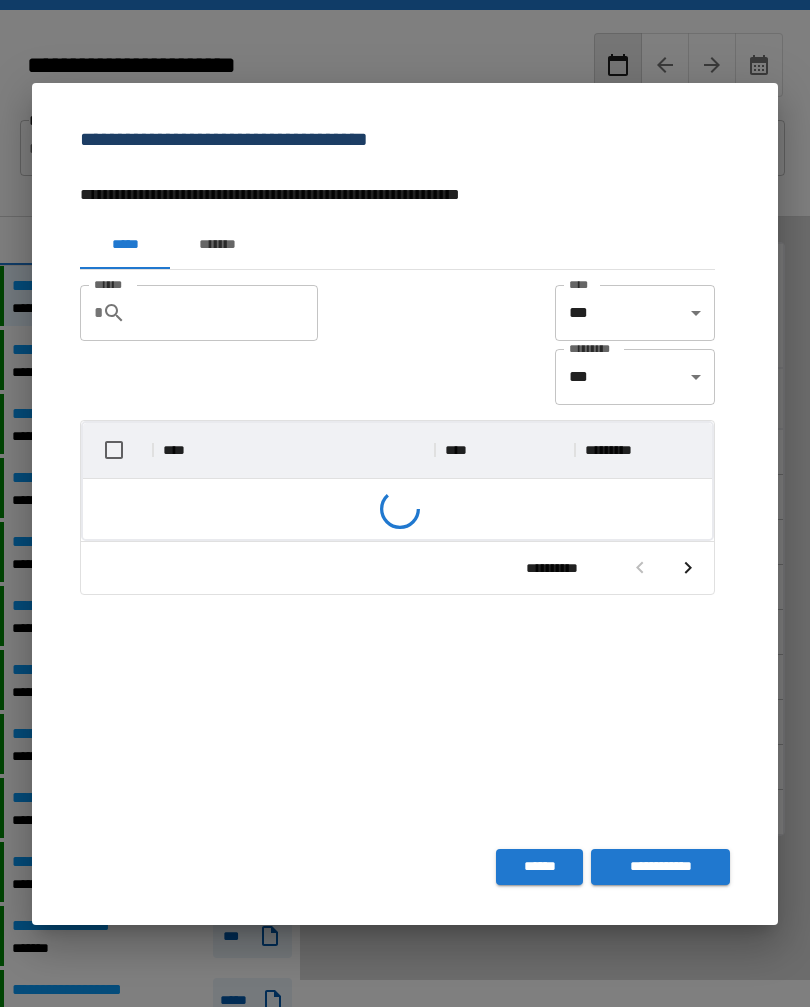 scroll, scrollTop: 356, scrollLeft: 629, axis: both 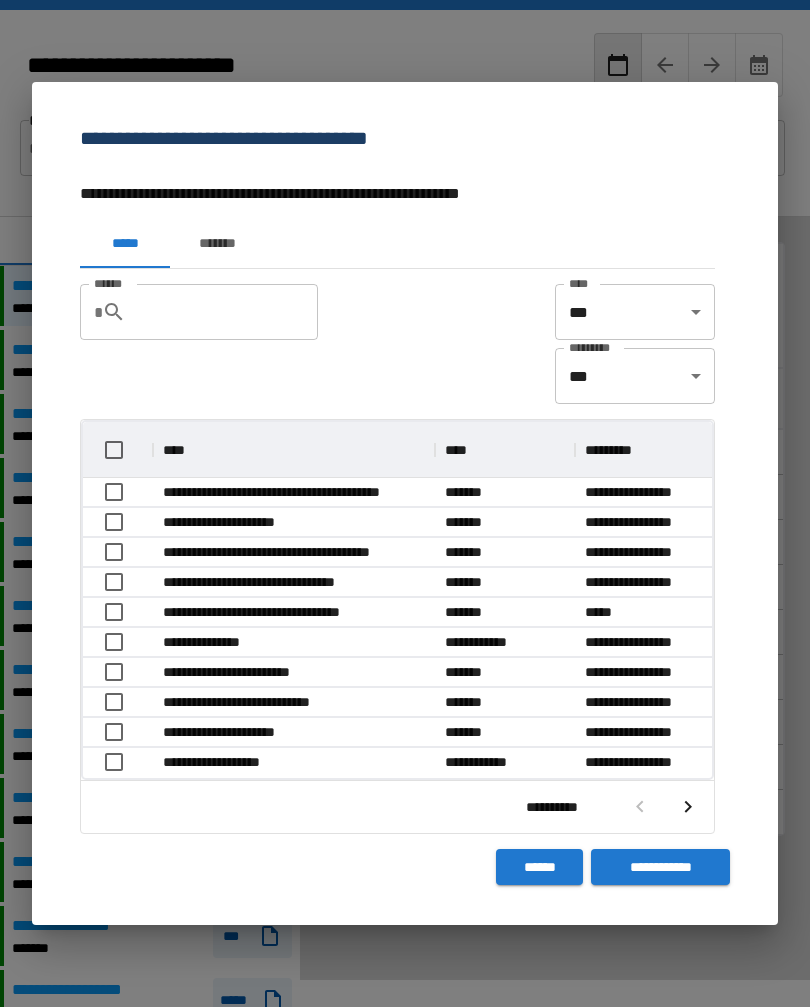 click on "******" at bounding box center [230, 312] 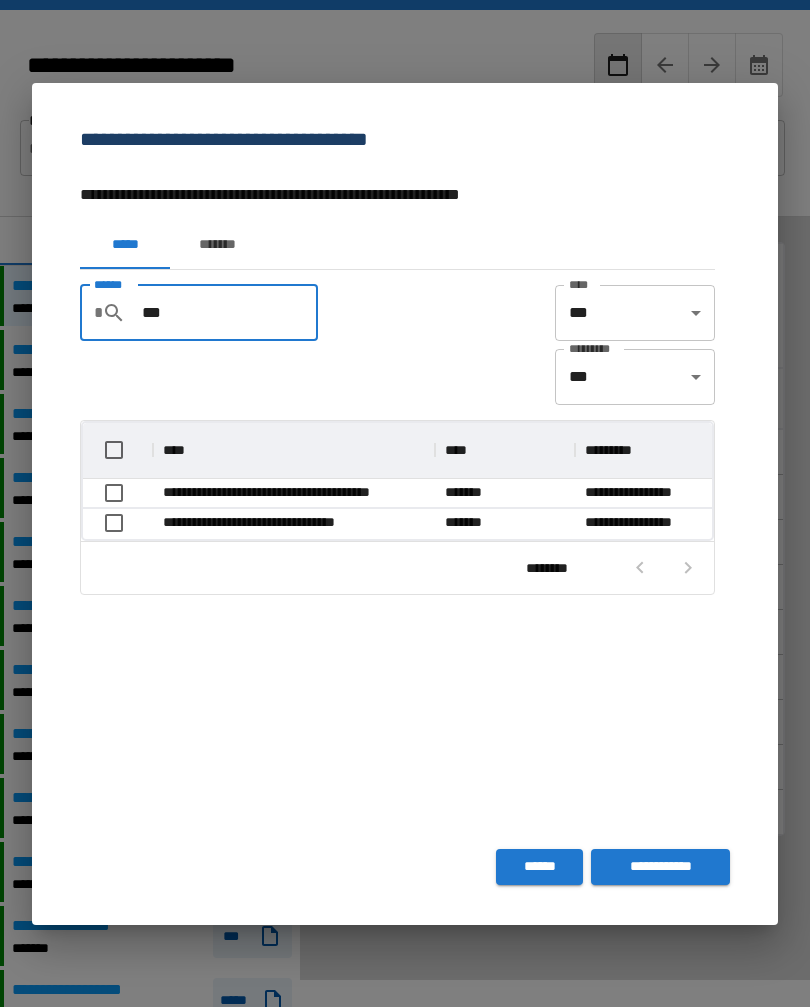 scroll, scrollTop: 116, scrollLeft: 629, axis: both 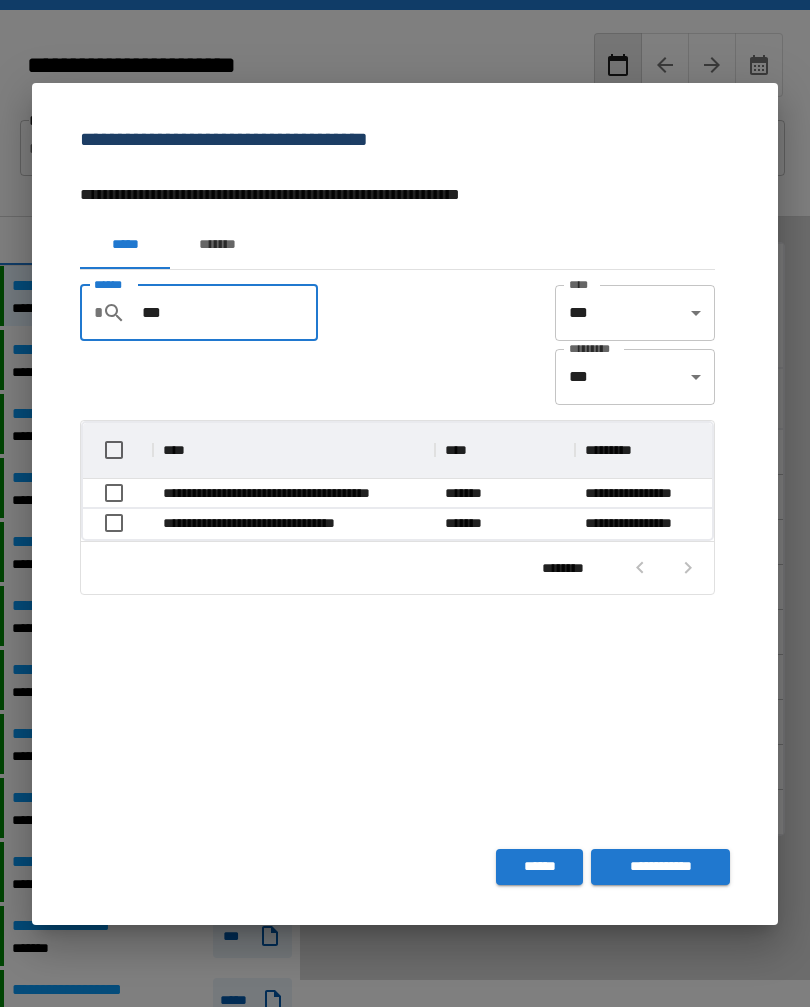 type on "***" 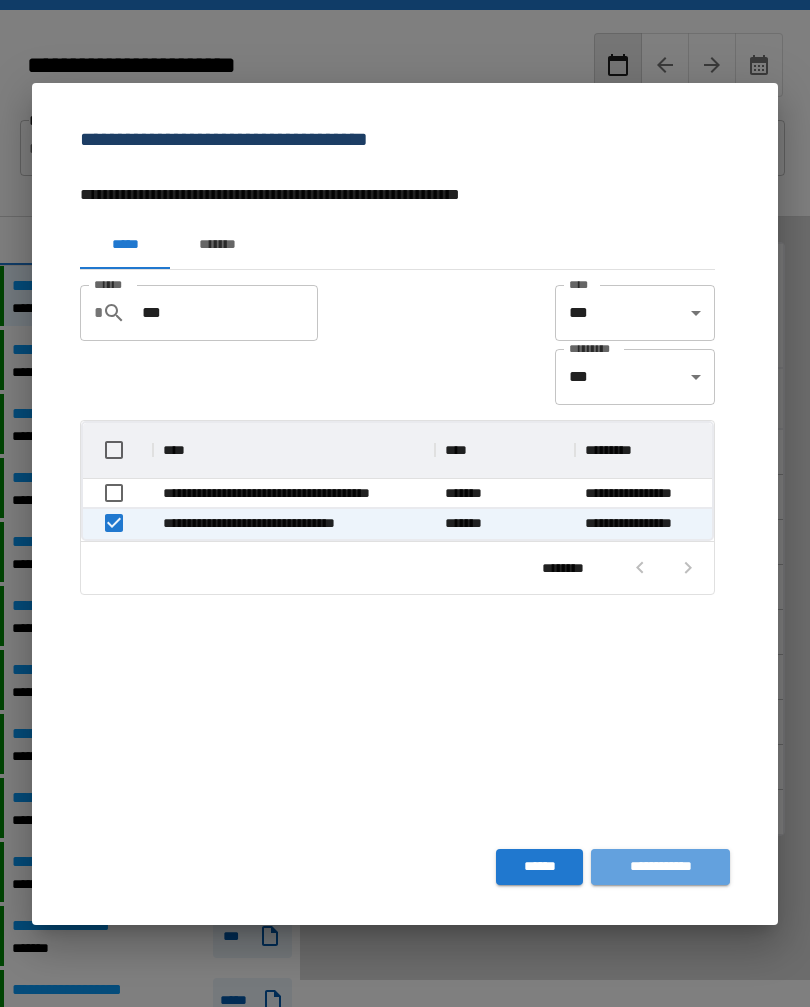 click on "**********" at bounding box center (660, 867) 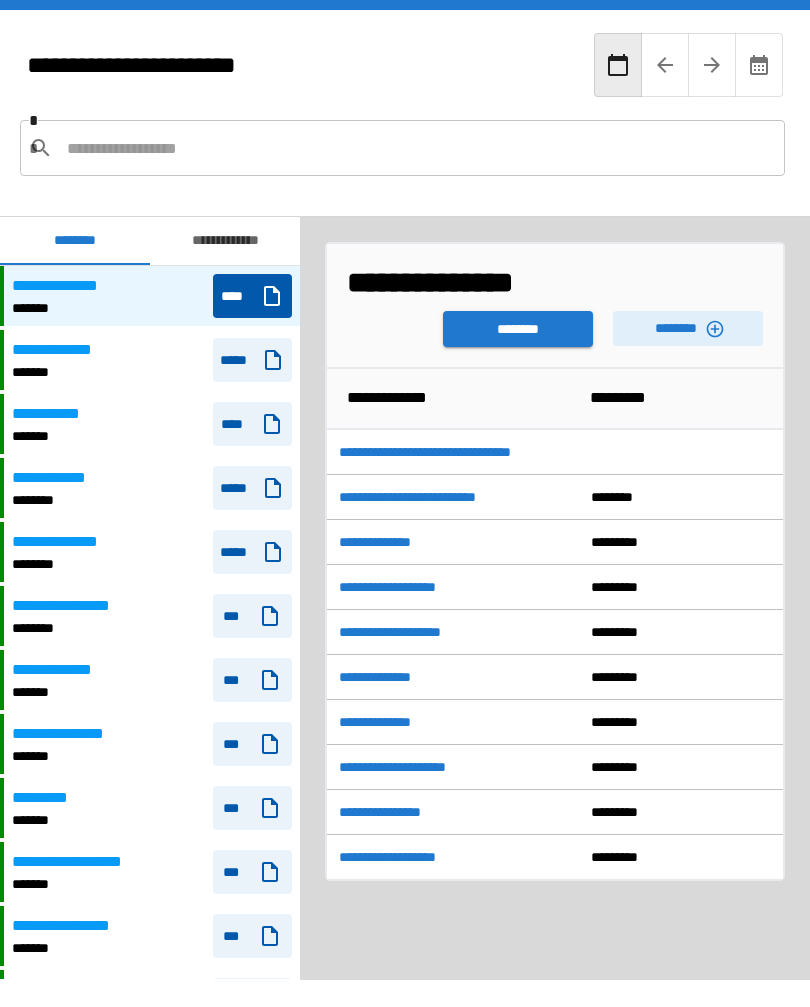 scroll, scrollTop: 18, scrollLeft: 0, axis: vertical 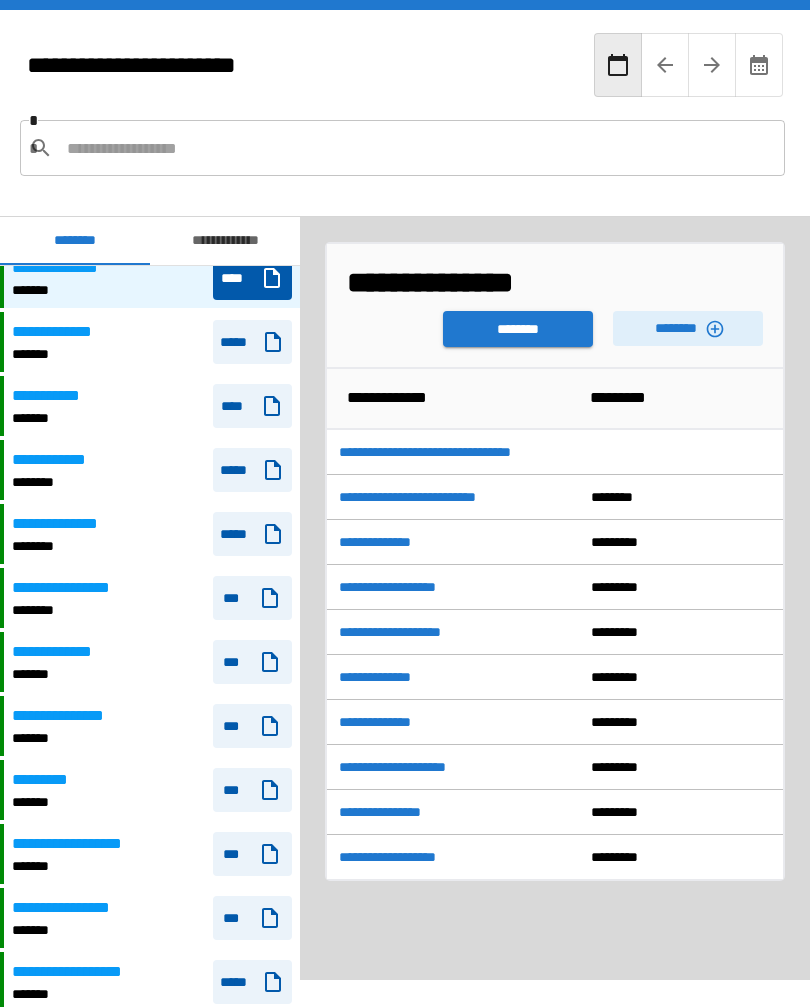click on "********" at bounding box center [518, 329] 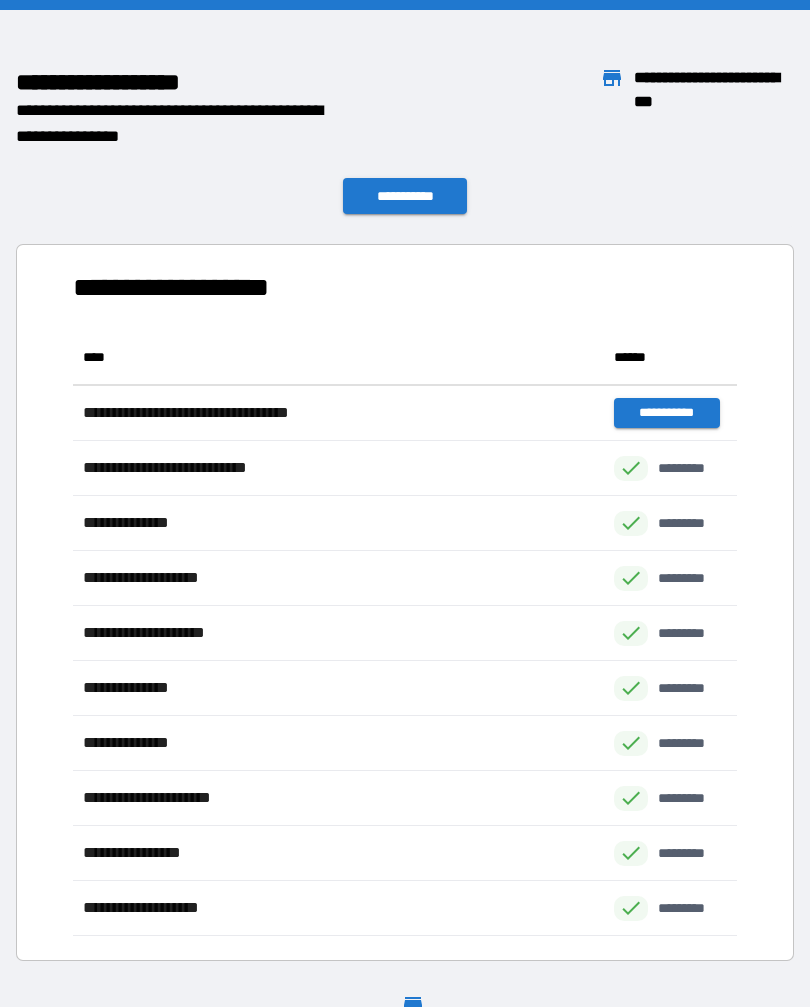scroll, scrollTop: 1, scrollLeft: 1, axis: both 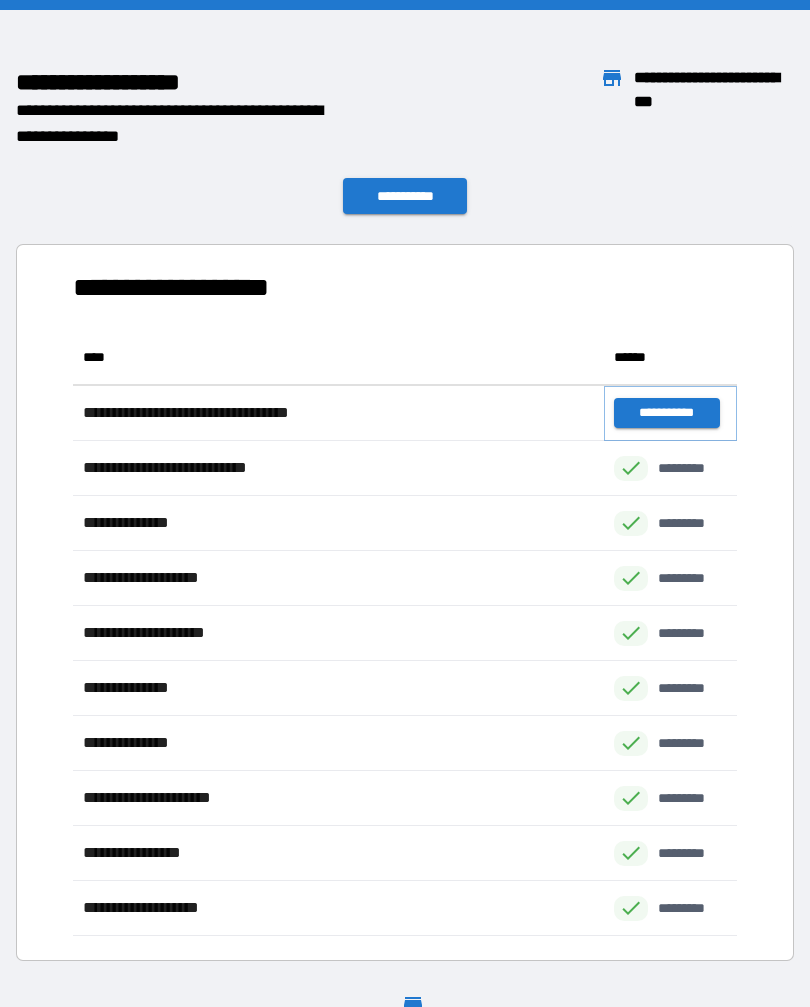 click on "**********" at bounding box center [666, 413] 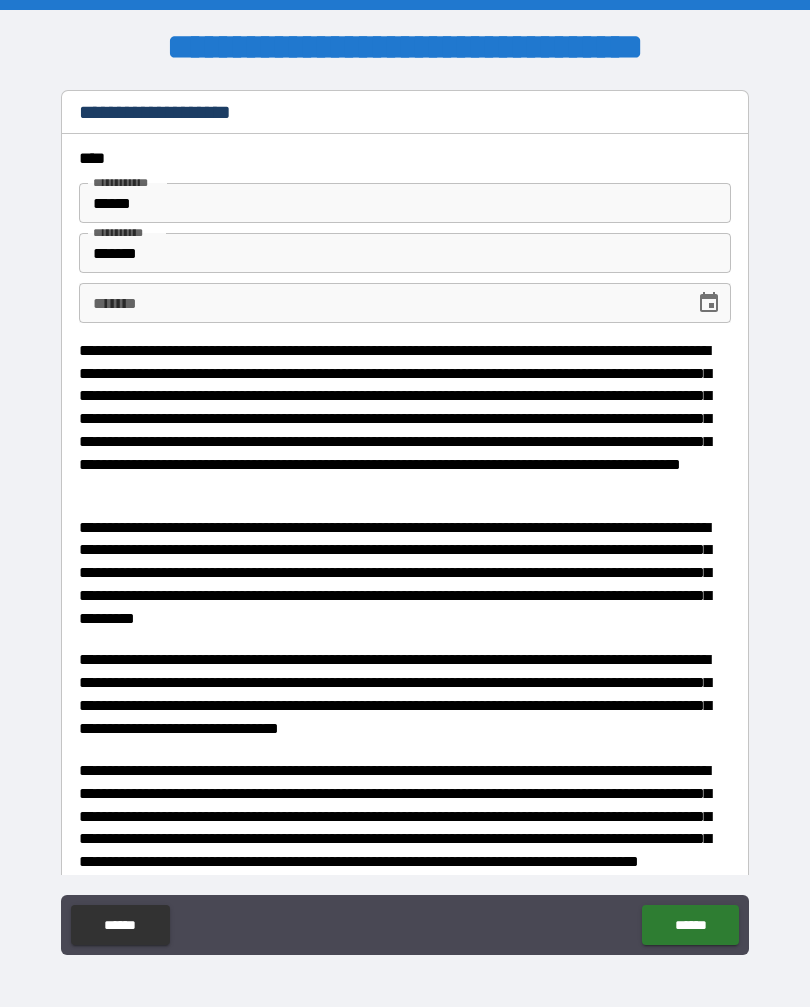type on "*" 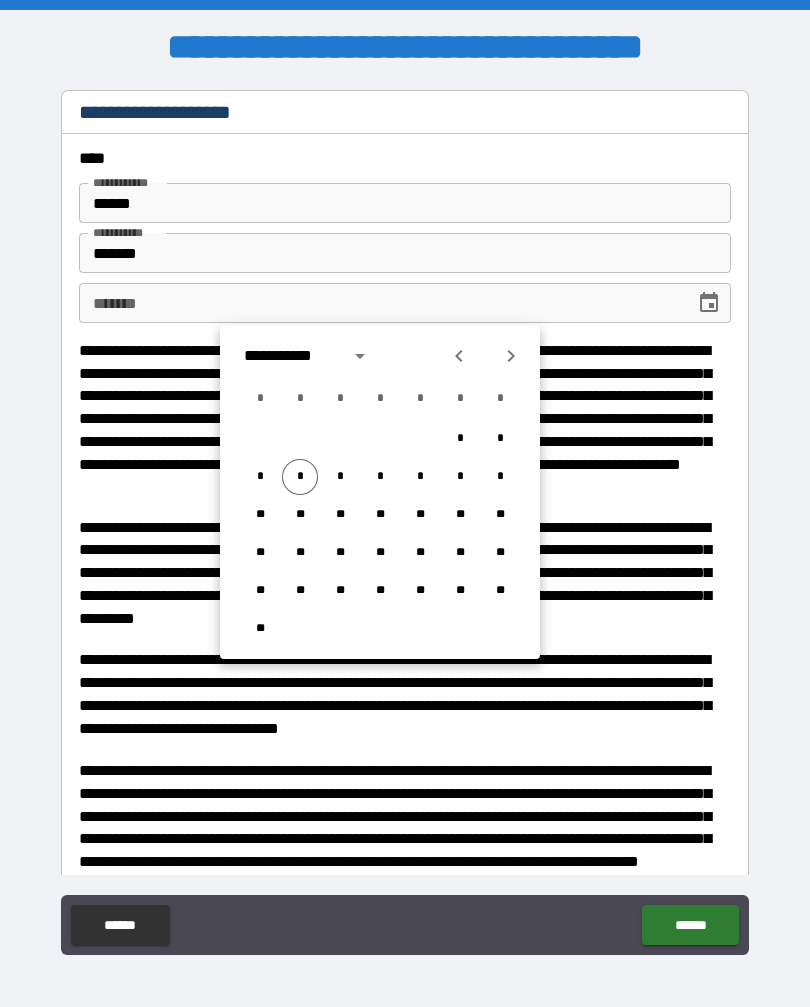 click on "*" at bounding box center [300, 477] 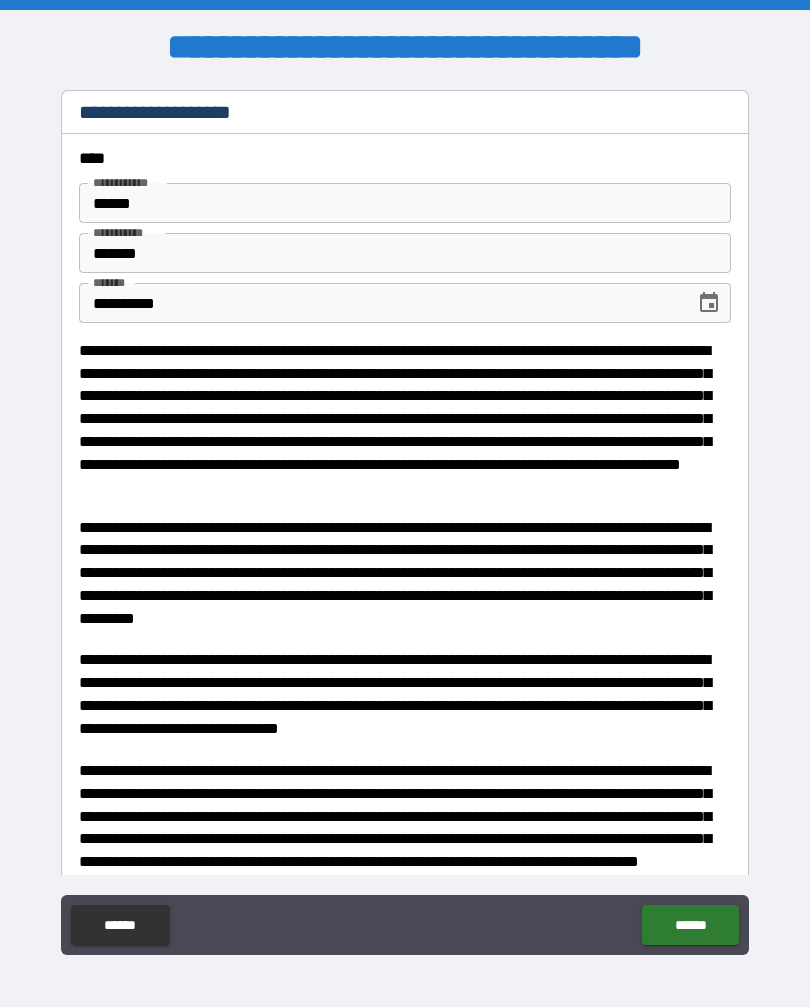 type on "*" 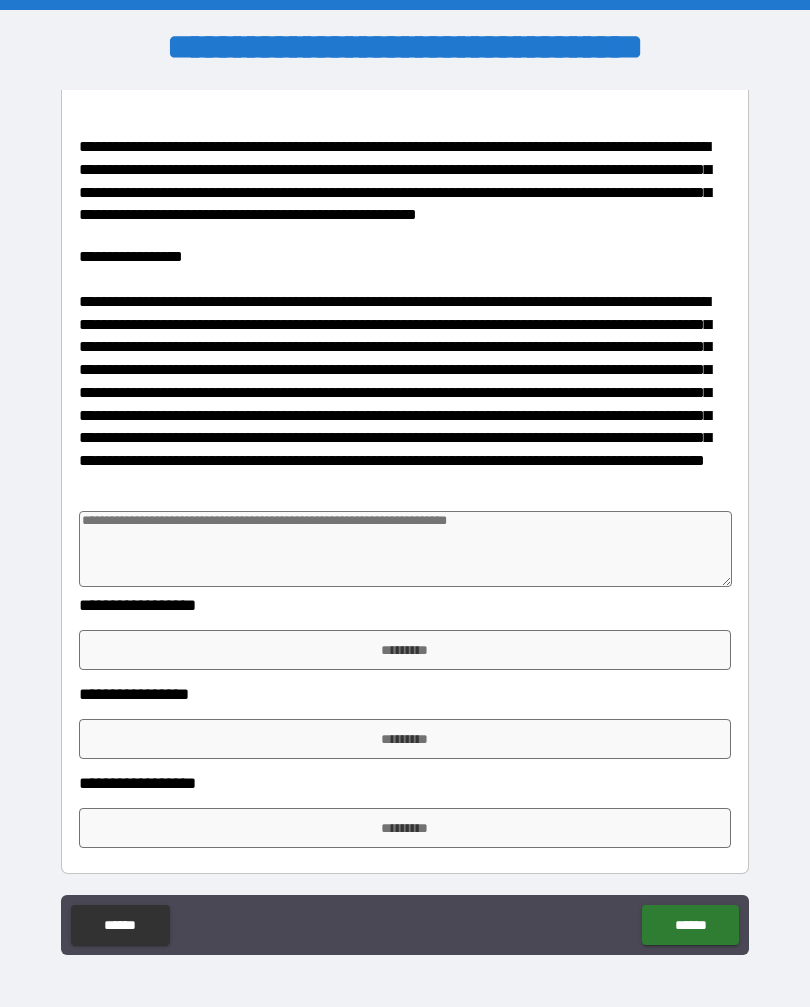 scroll, scrollTop: 1043, scrollLeft: 0, axis: vertical 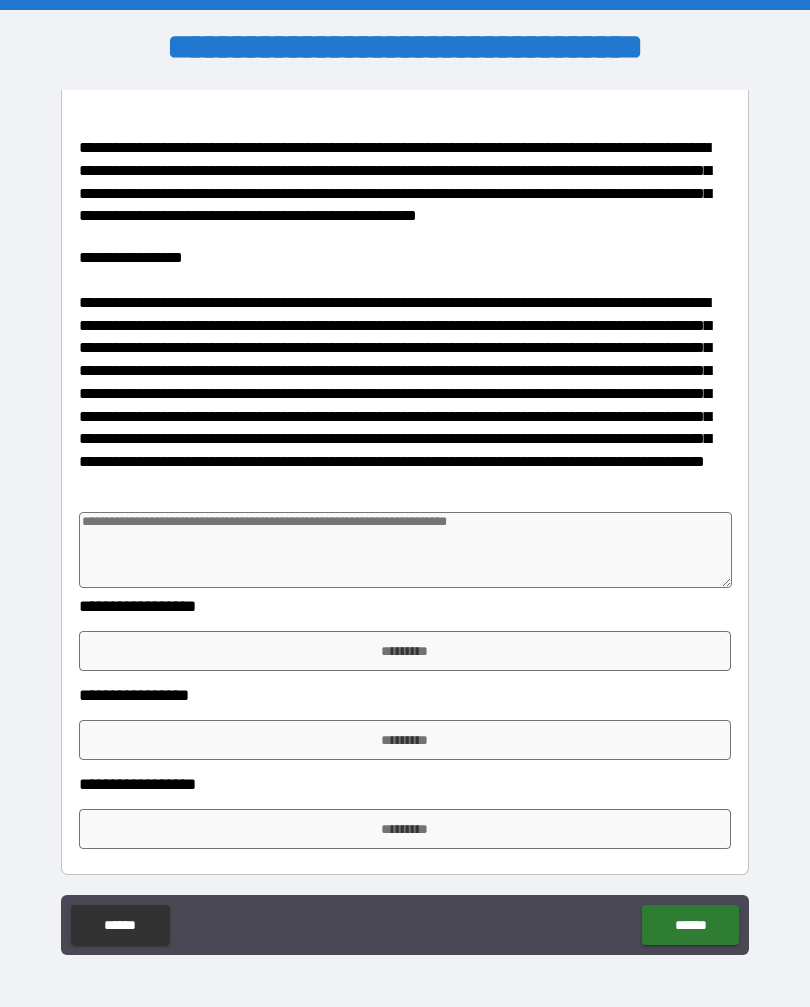 click at bounding box center (405, 550) 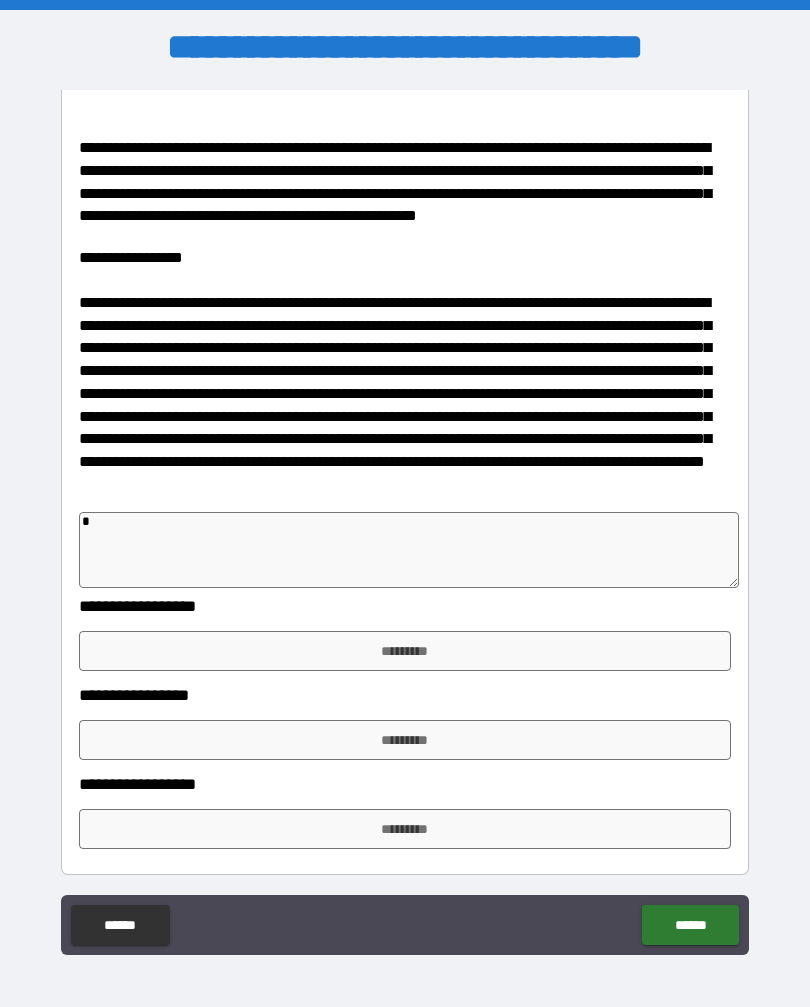 type on "**" 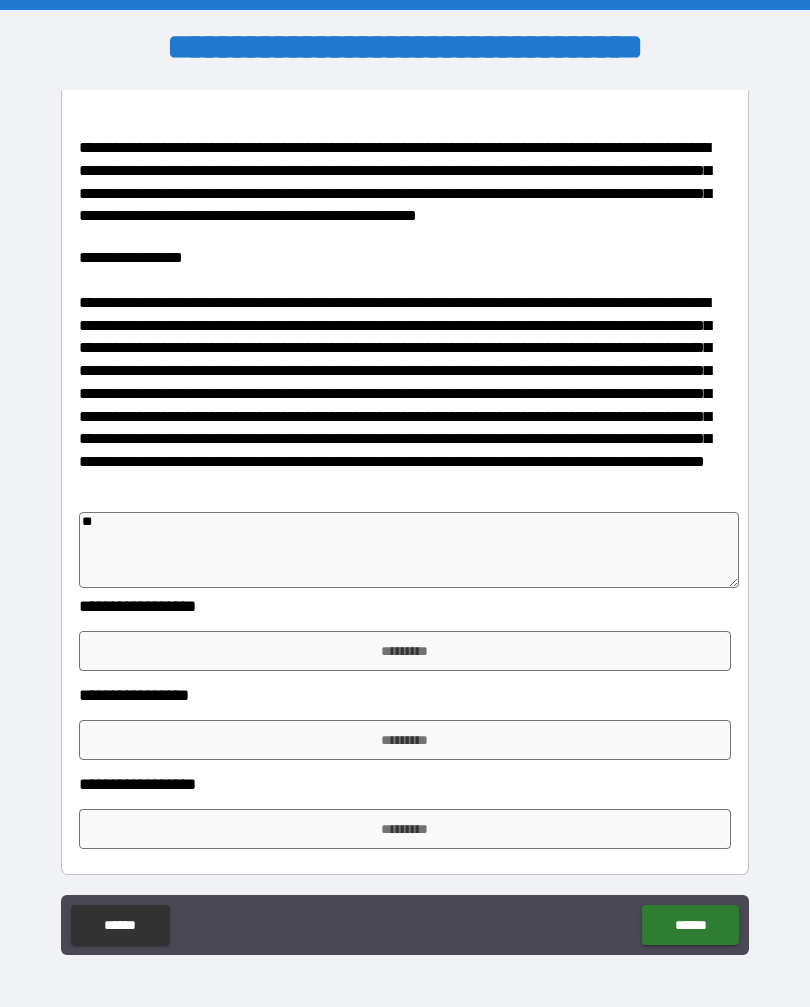 type on "*" 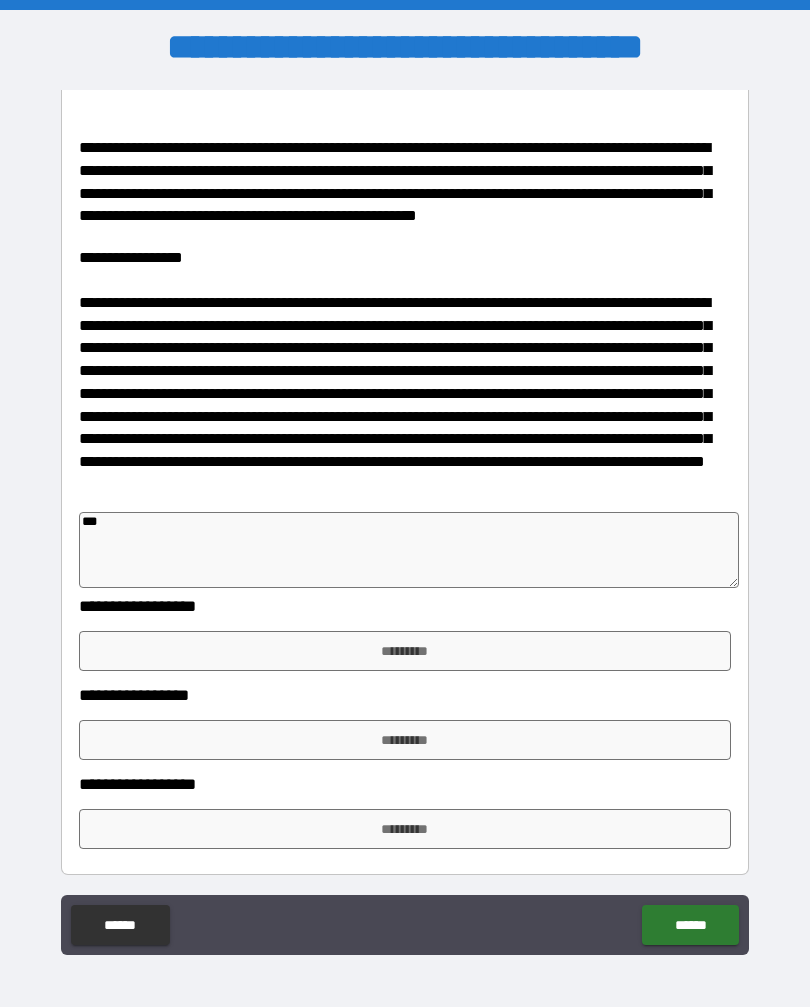 type on "*" 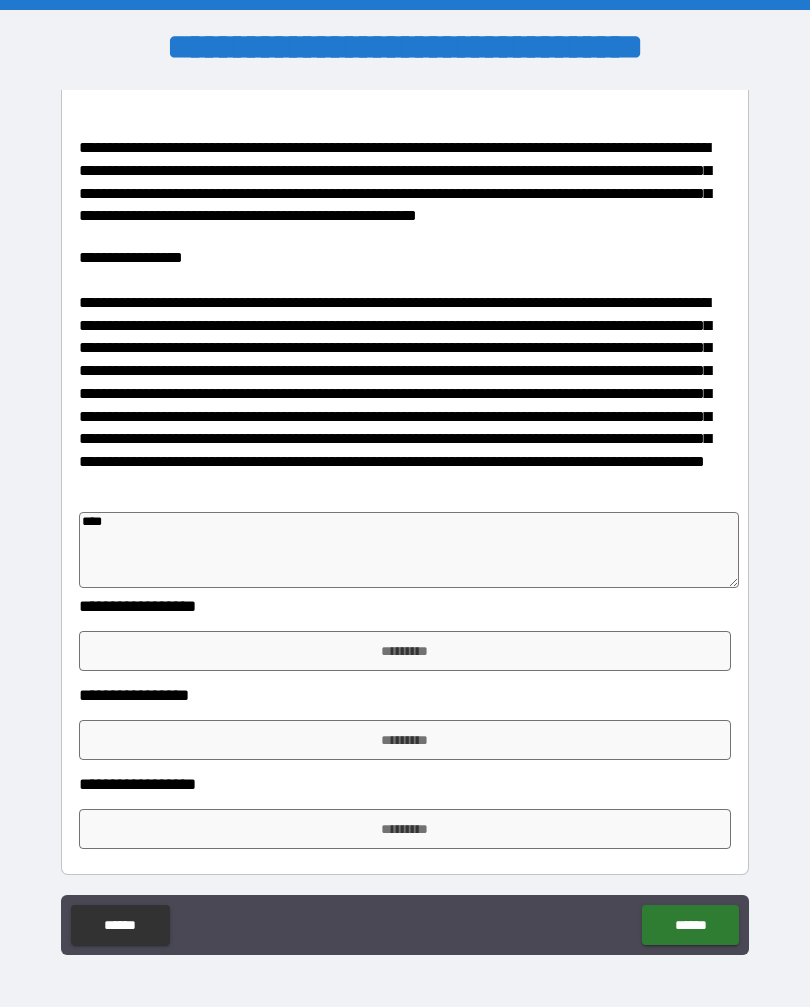 type on "*" 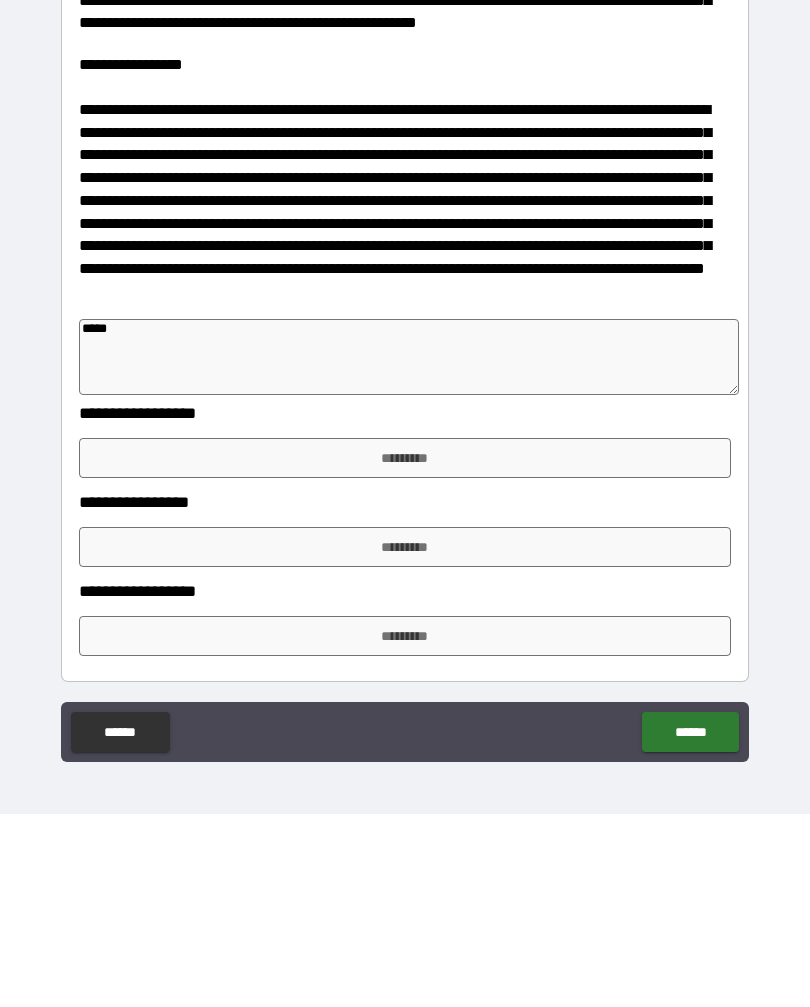 type on "*" 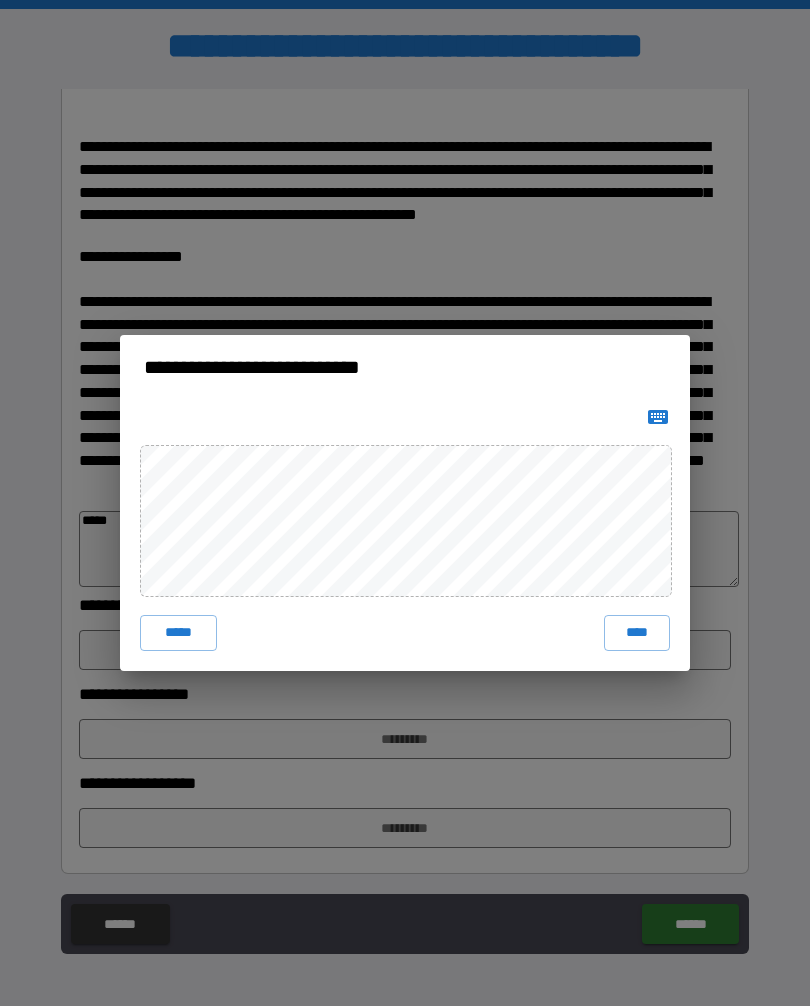 click on "****" at bounding box center (637, 634) 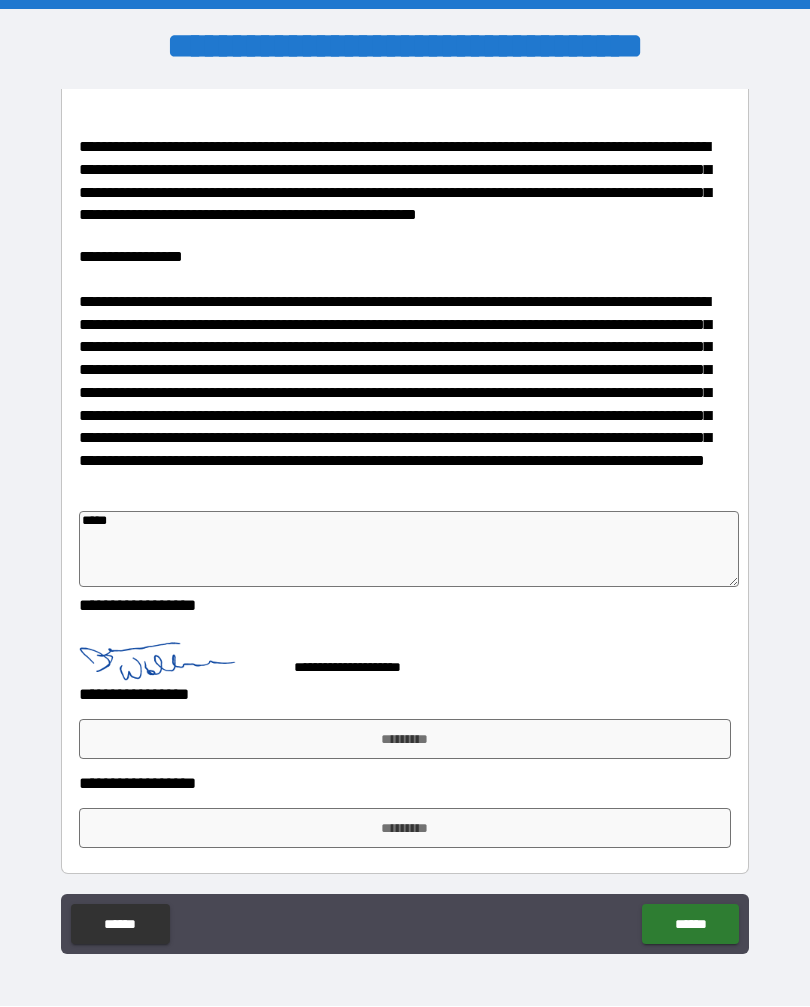 scroll, scrollTop: 1033, scrollLeft: 0, axis: vertical 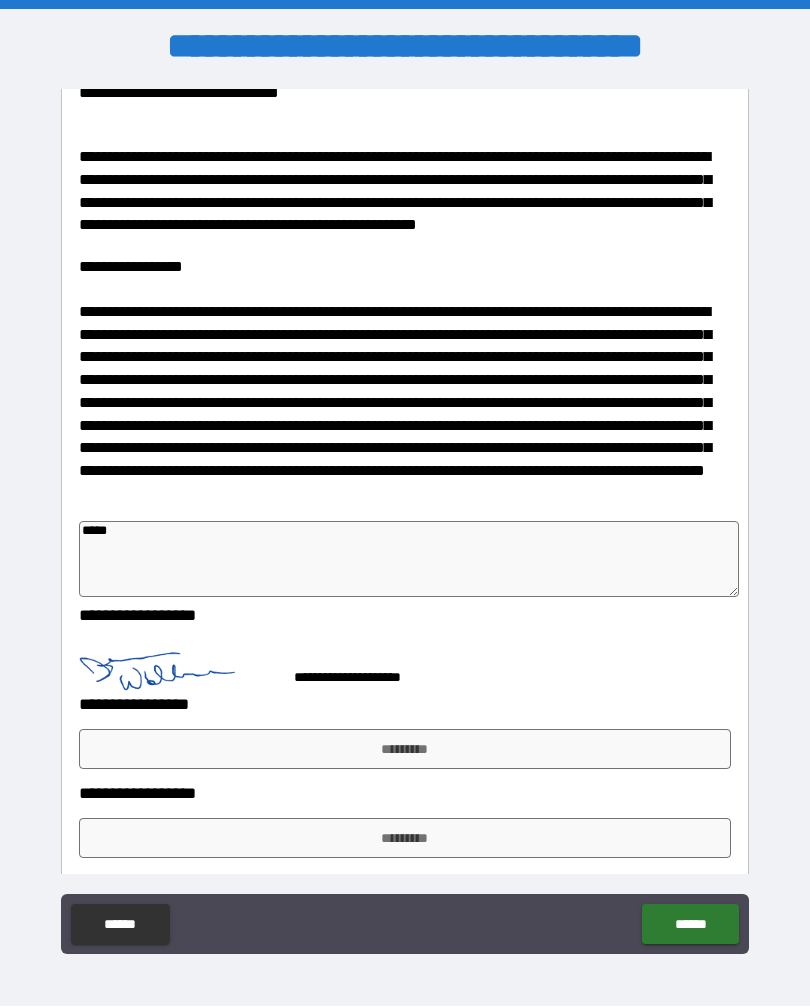 type on "*" 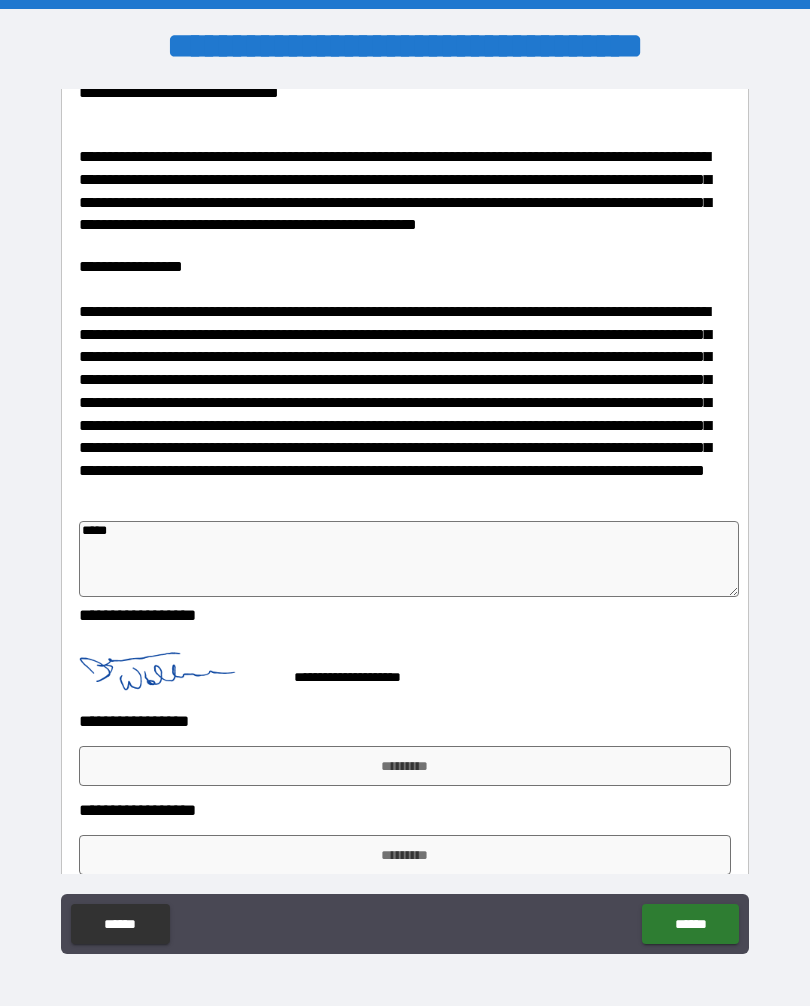 click on "******" at bounding box center [690, 925] 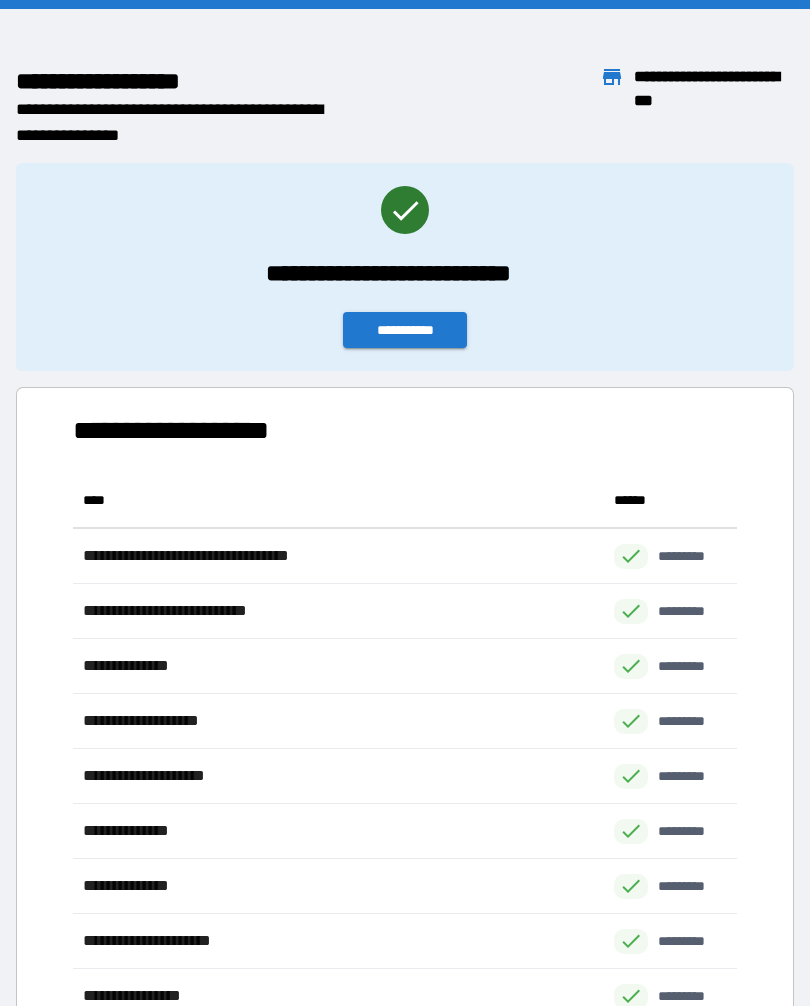 scroll, scrollTop: 606, scrollLeft: 664, axis: both 